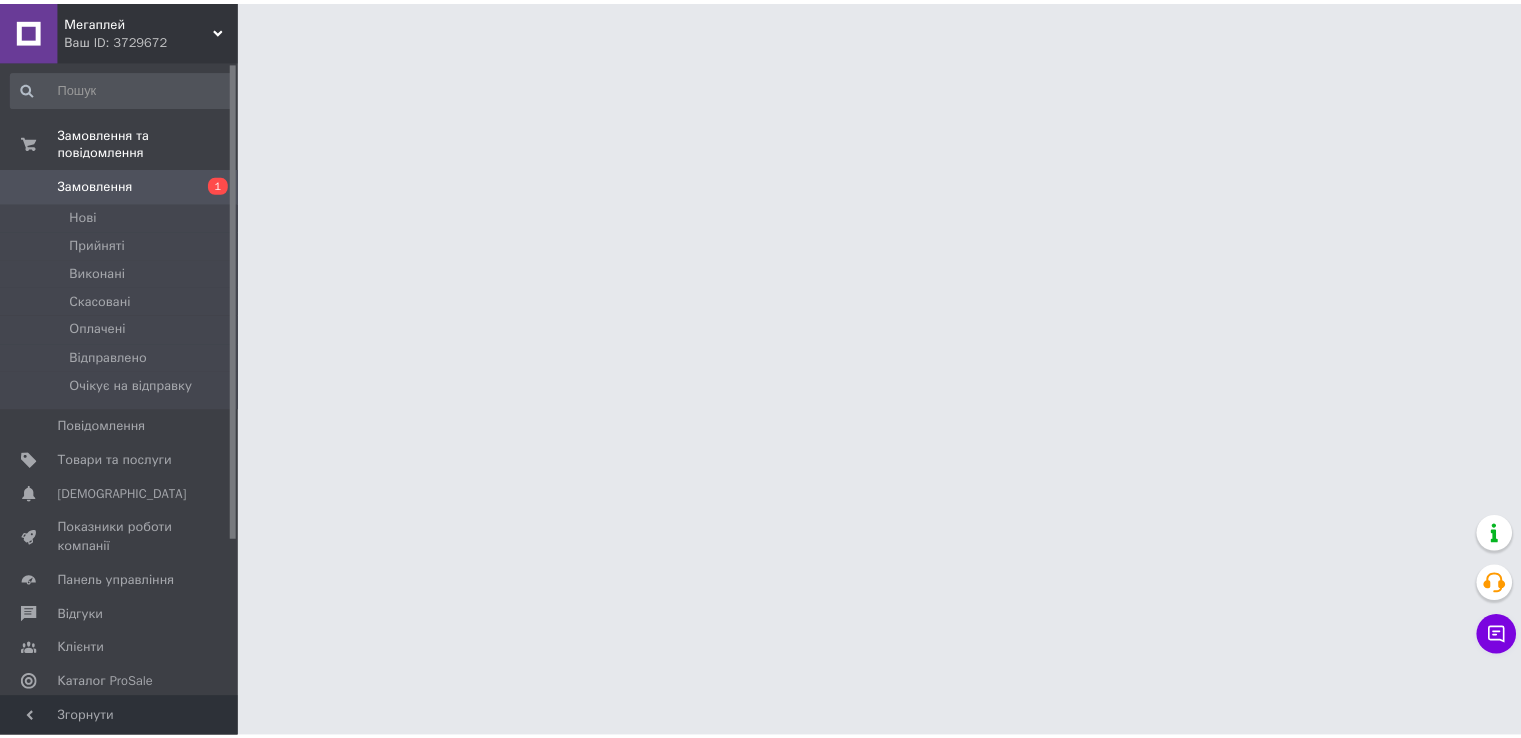 scroll, scrollTop: 0, scrollLeft: 0, axis: both 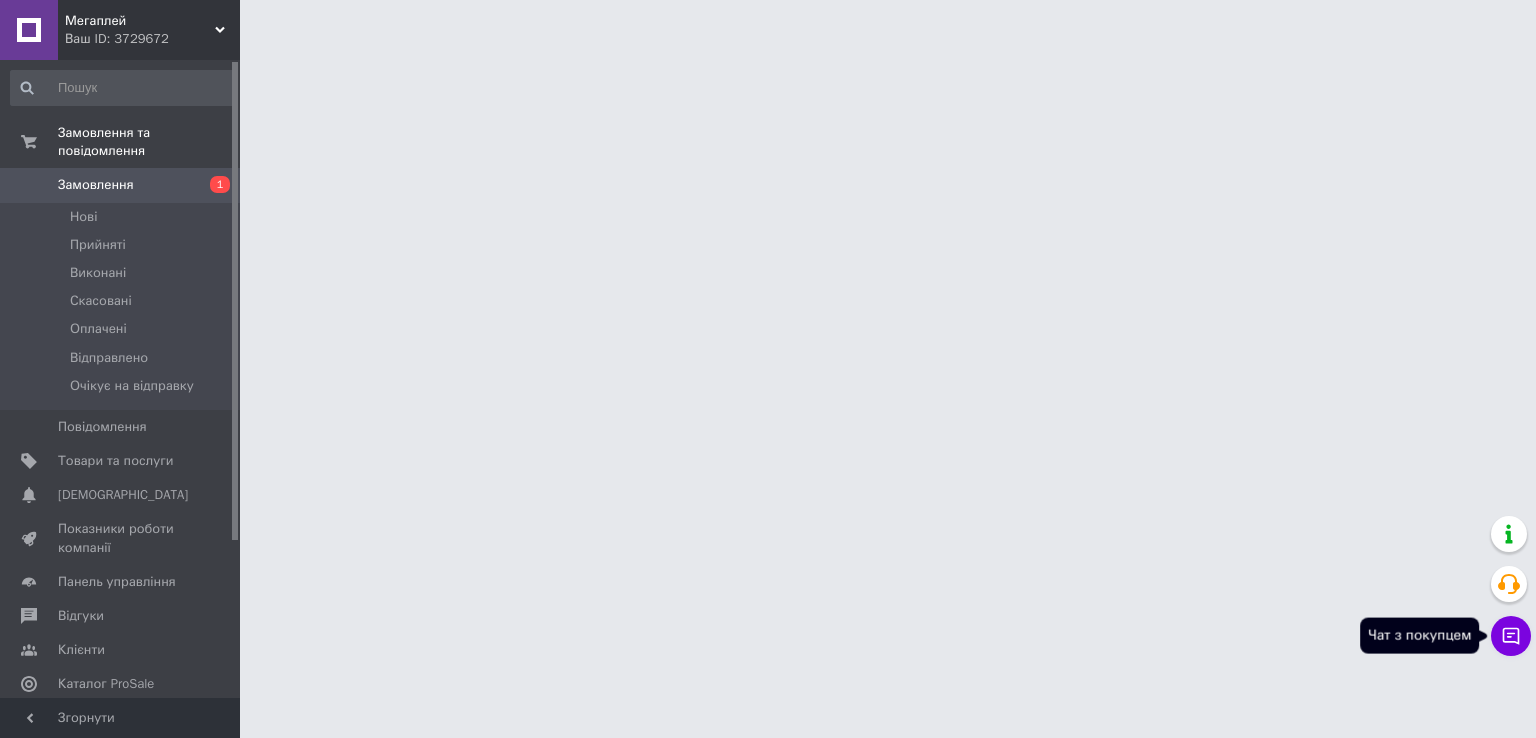 click on "Чат з покупцем" at bounding box center (1511, 636) 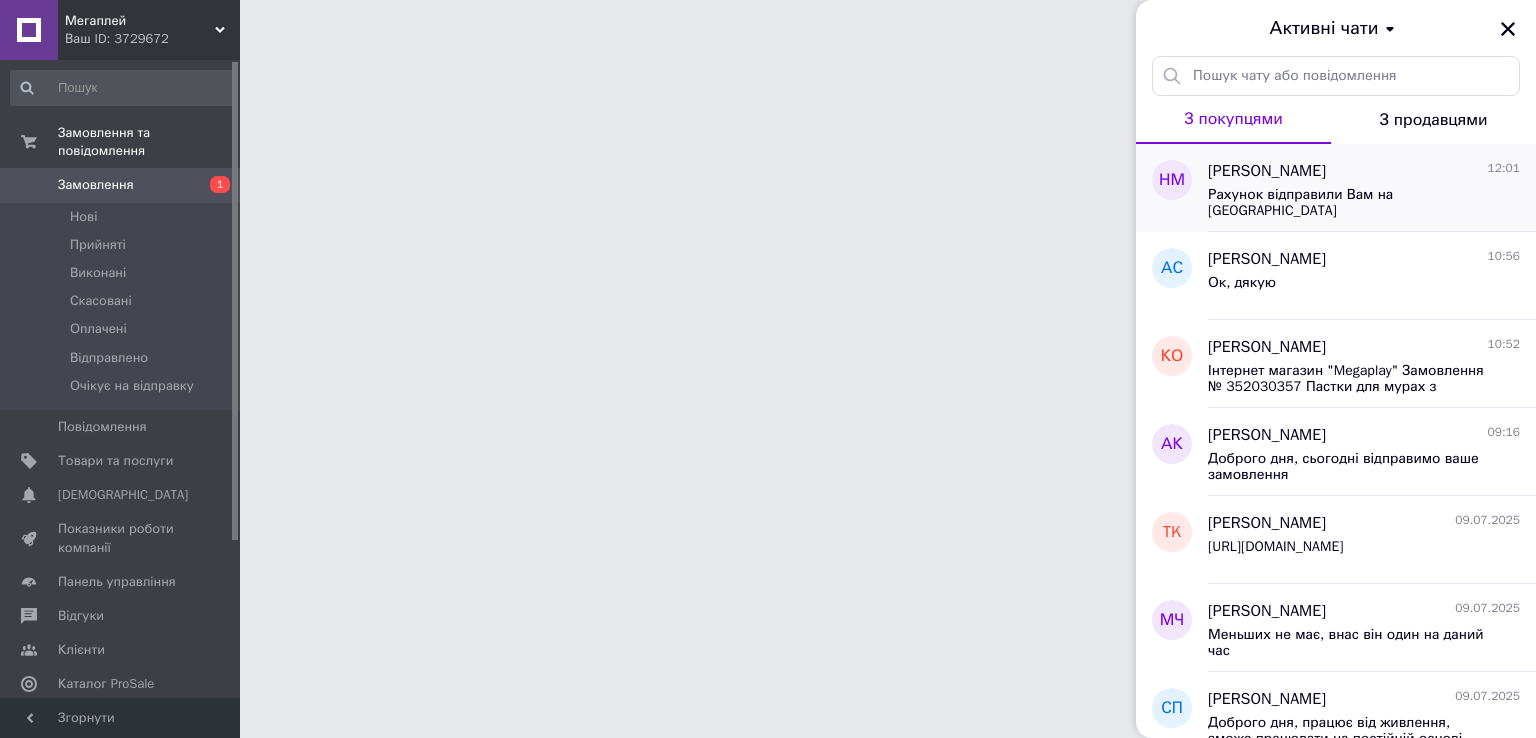 click on "Назар Мазур 12:01" at bounding box center (1364, 171) 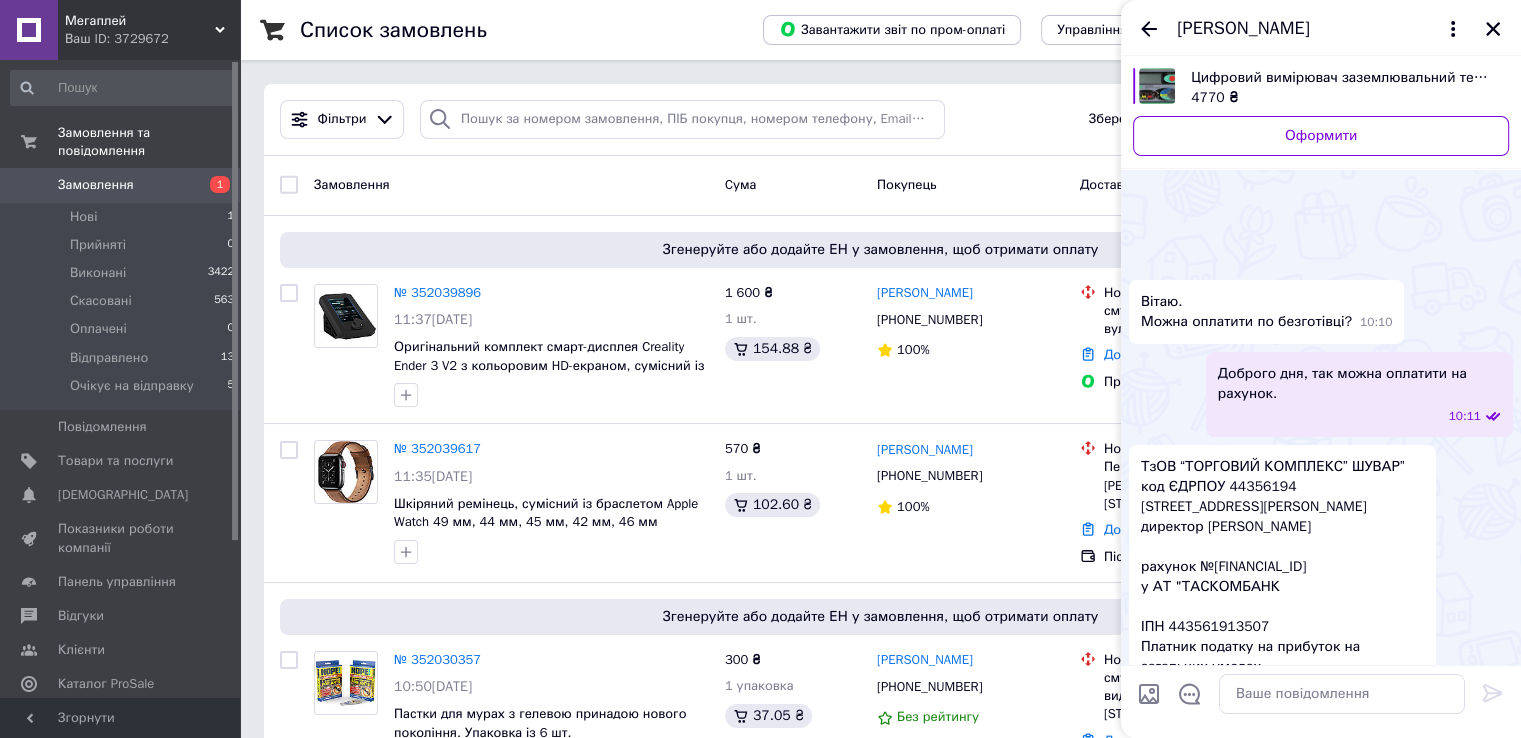scroll, scrollTop: 200, scrollLeft: 0, axis: vertical 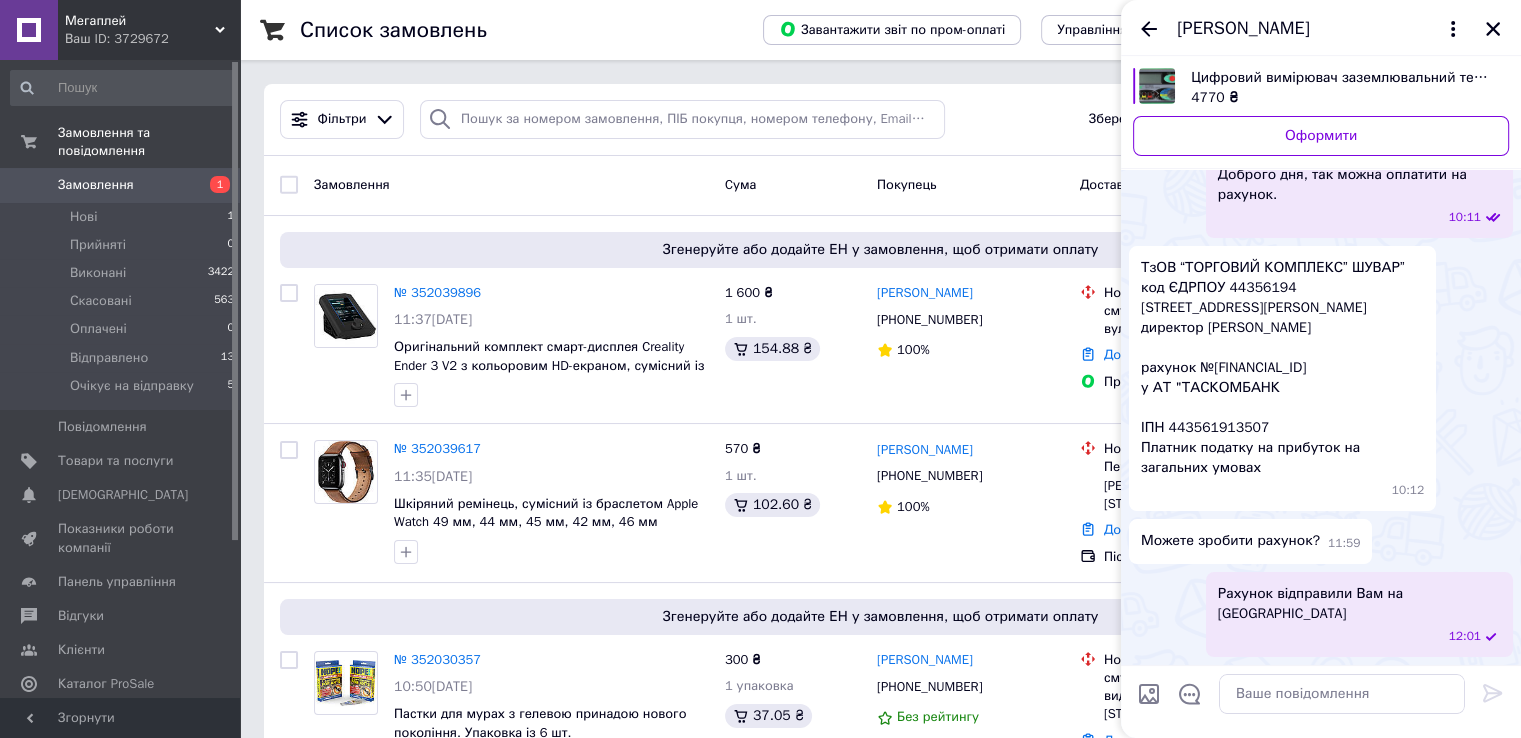 click on "Цифровий вимірювач заземлювальний тестер 0/20/200/2000 Ом із живленням від батареї" at bounding box center [1342, 78] 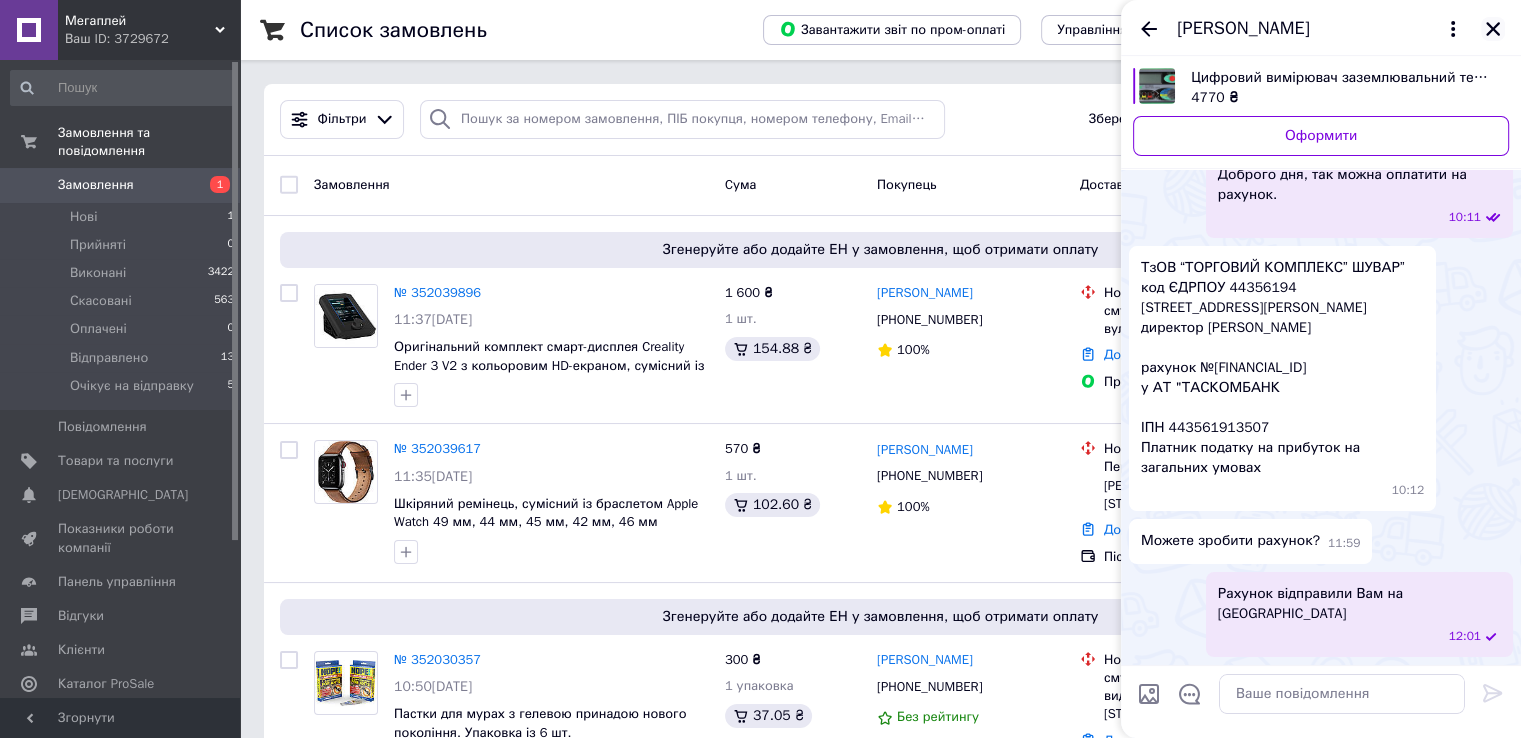 click 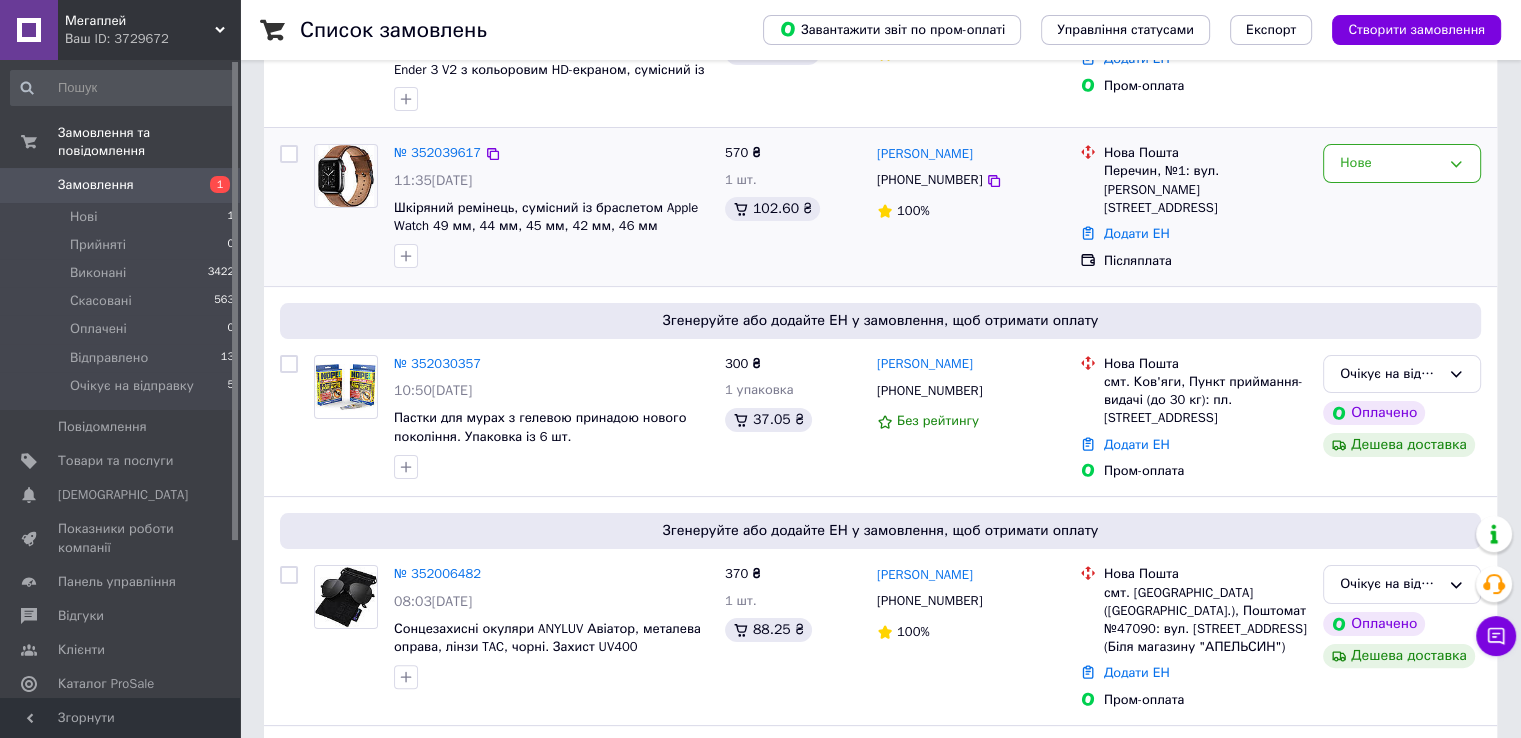 scroll, scrollTop: 300, scrollLeft: 0, axis: vertical 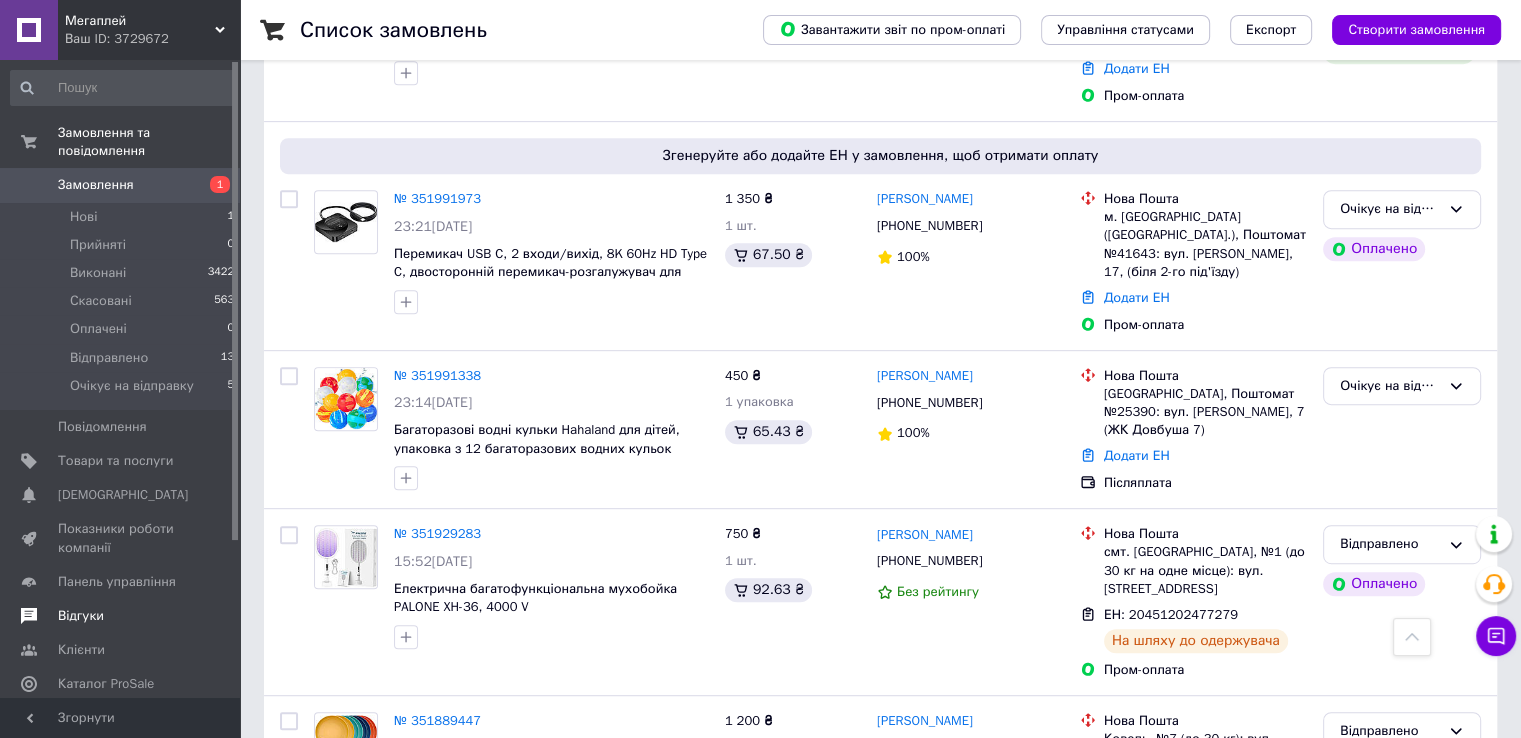 click on "Відгуки" at bounding box center (123, 616) 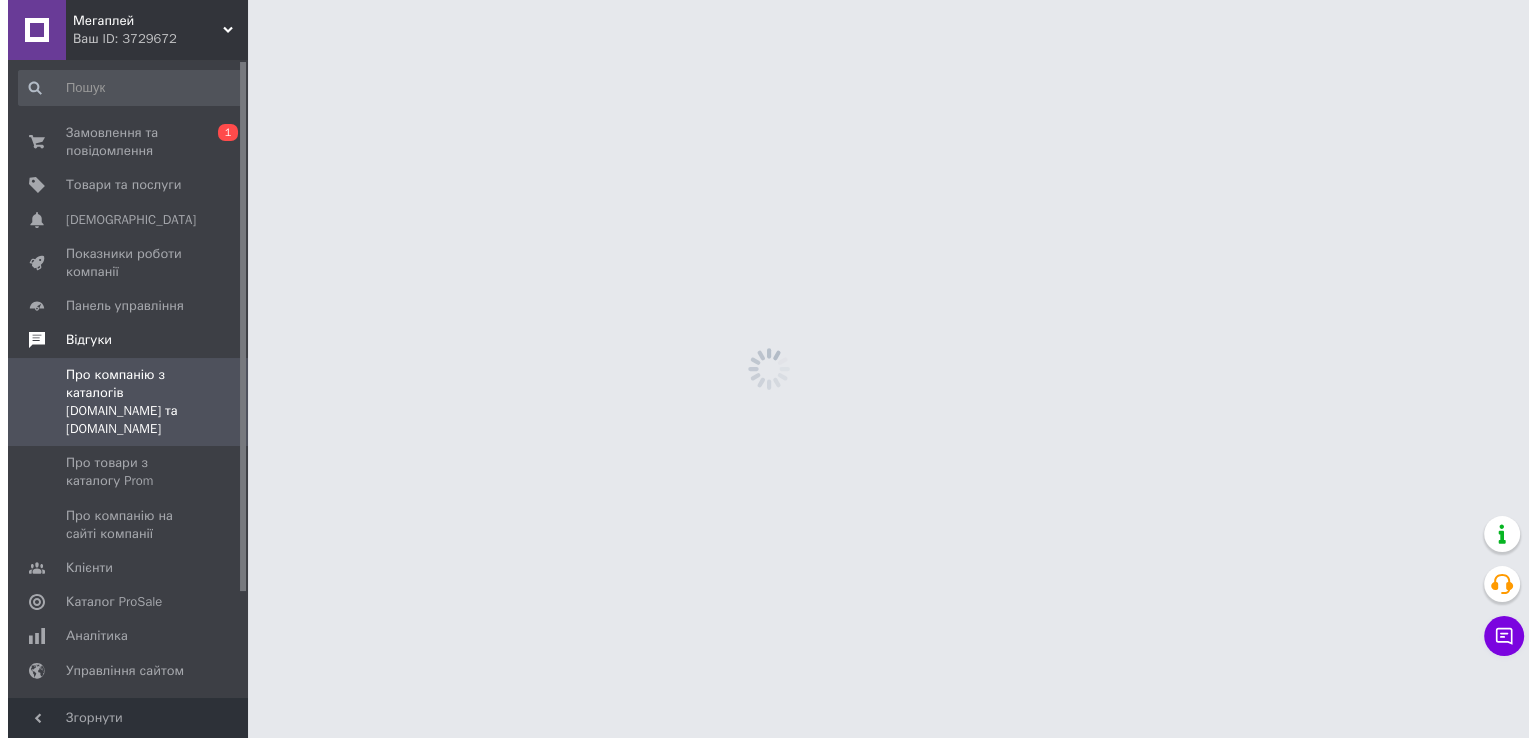 scroll, scrollTop: 0, scrollLeft: 0, axis: both 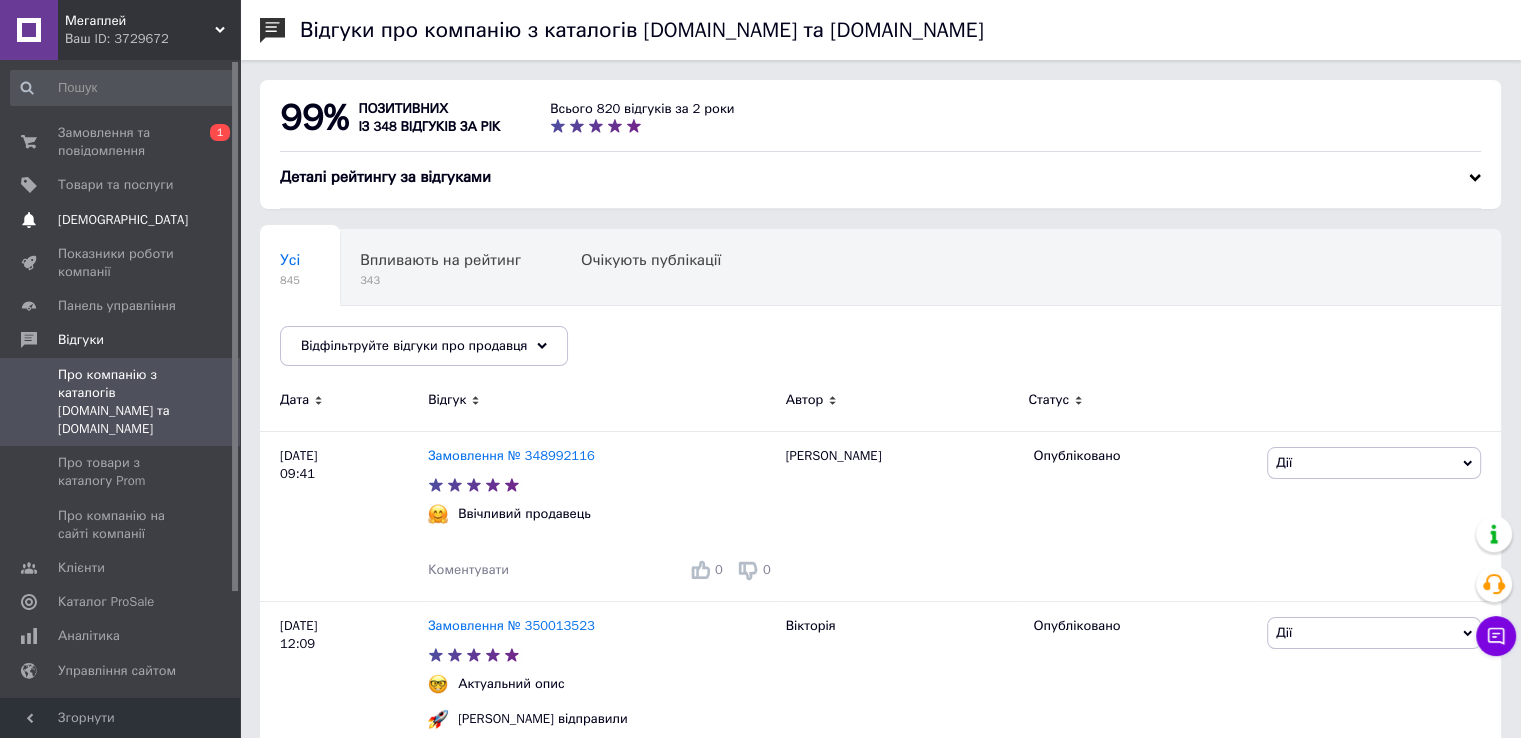 click on "[DEMOGRAPHIC_DATA]" at bounding box center (123, 220) 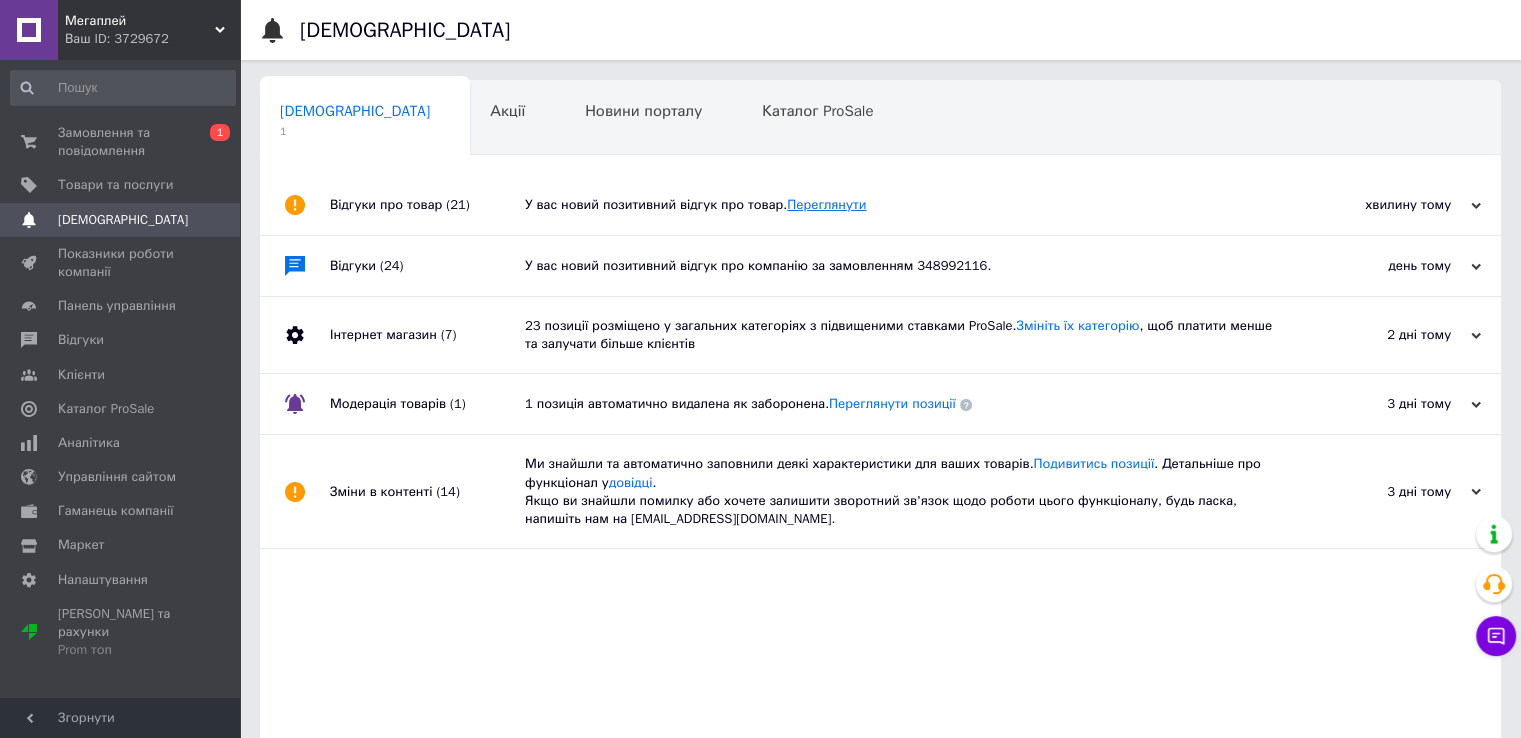 click on "Переглянути" at bounding box center [826, 204] 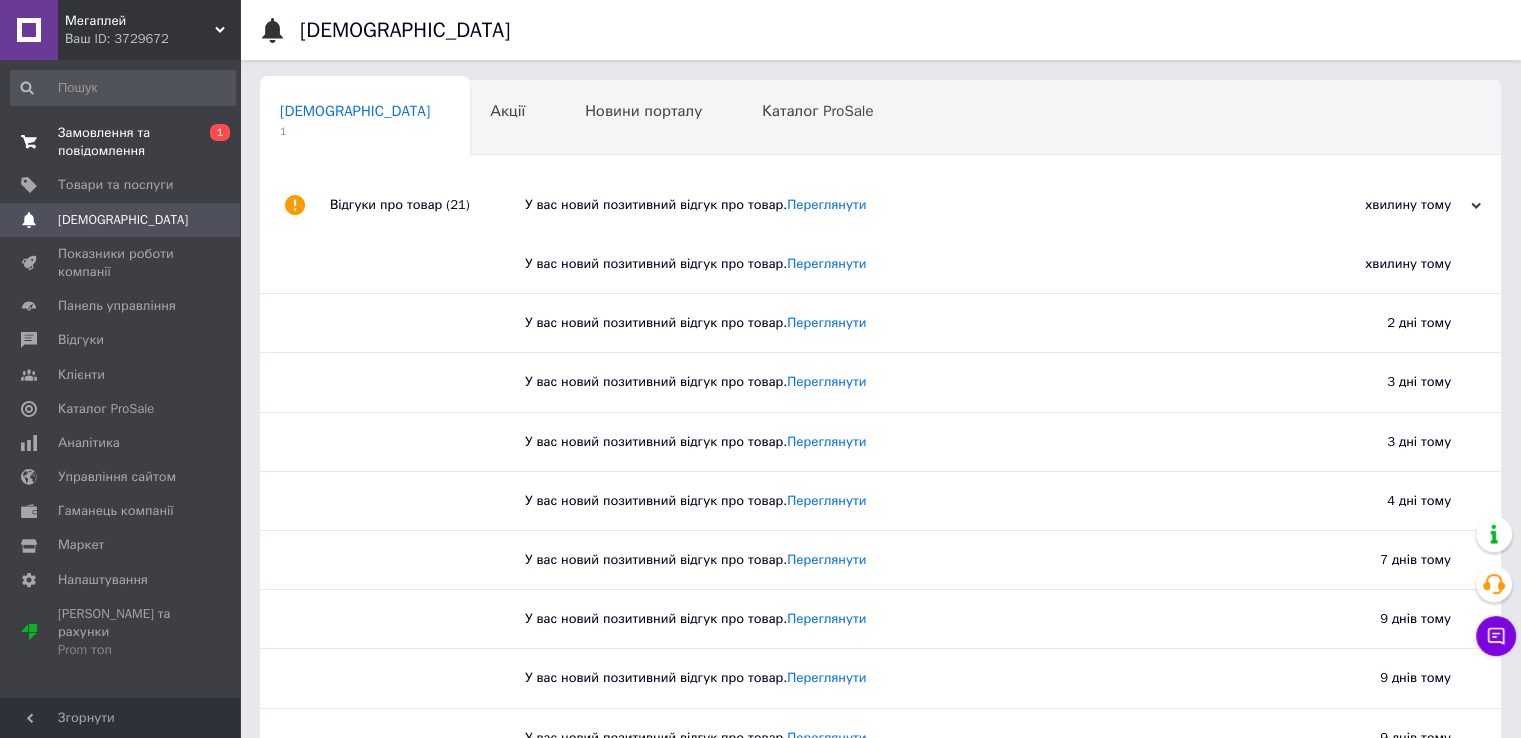 click on "Замовлення та повідомлення" at bounding box center [121, 142] 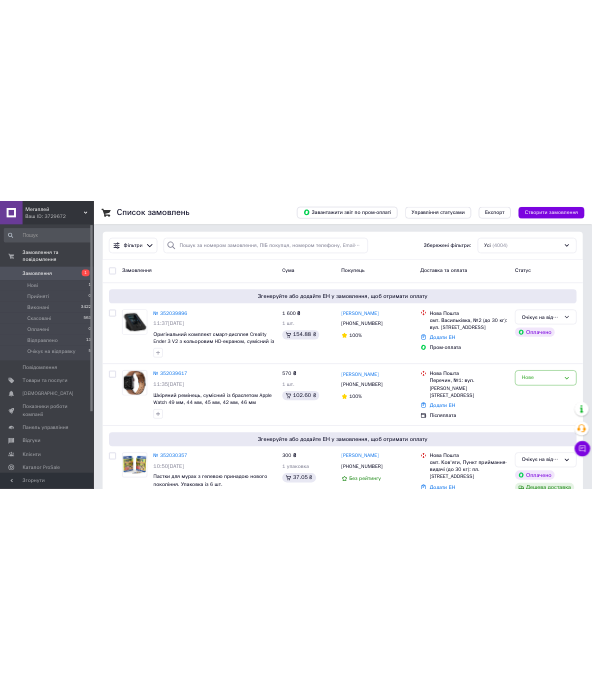 scroll, scrollTop: 0, scrollLeft: 0, axis: both 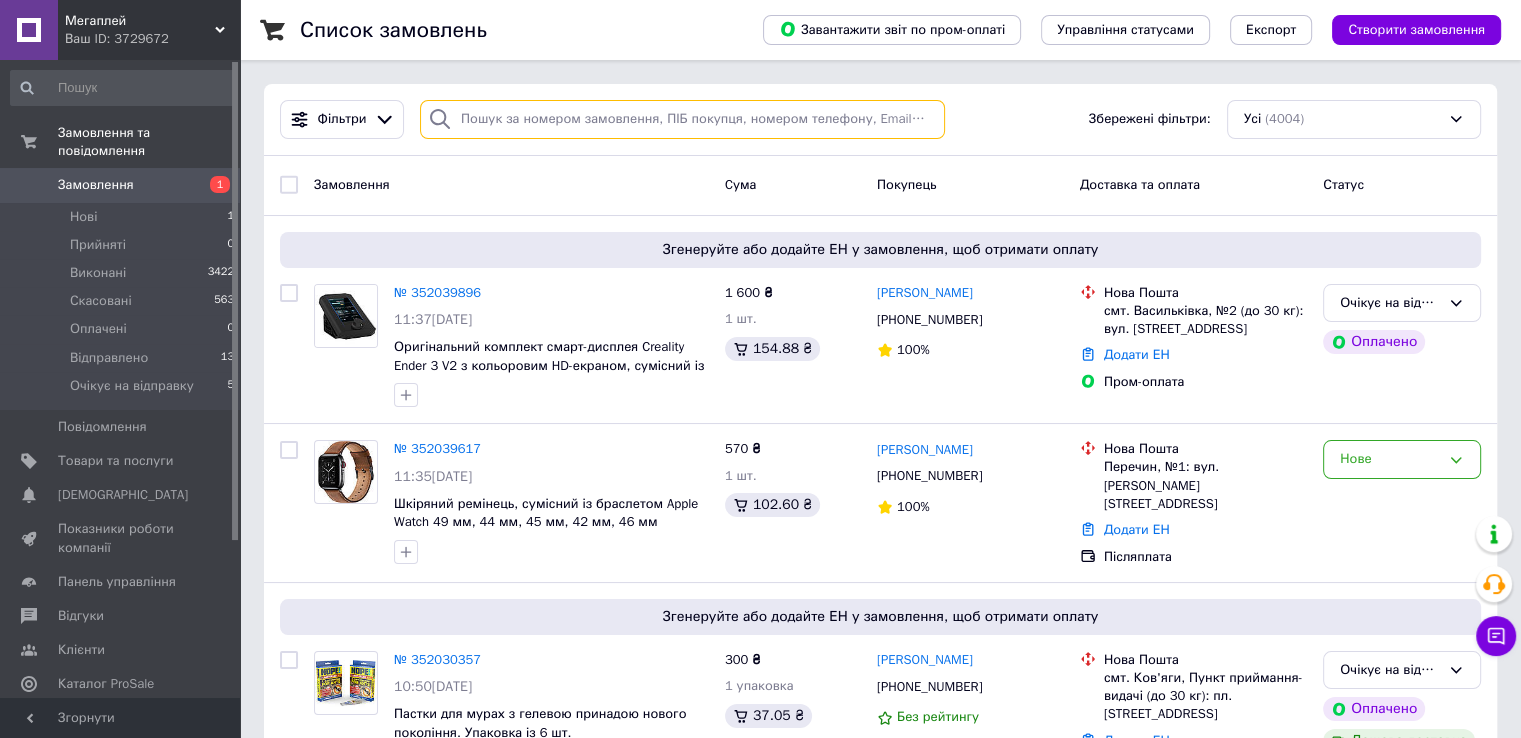 click at bounding box center (682, 119) 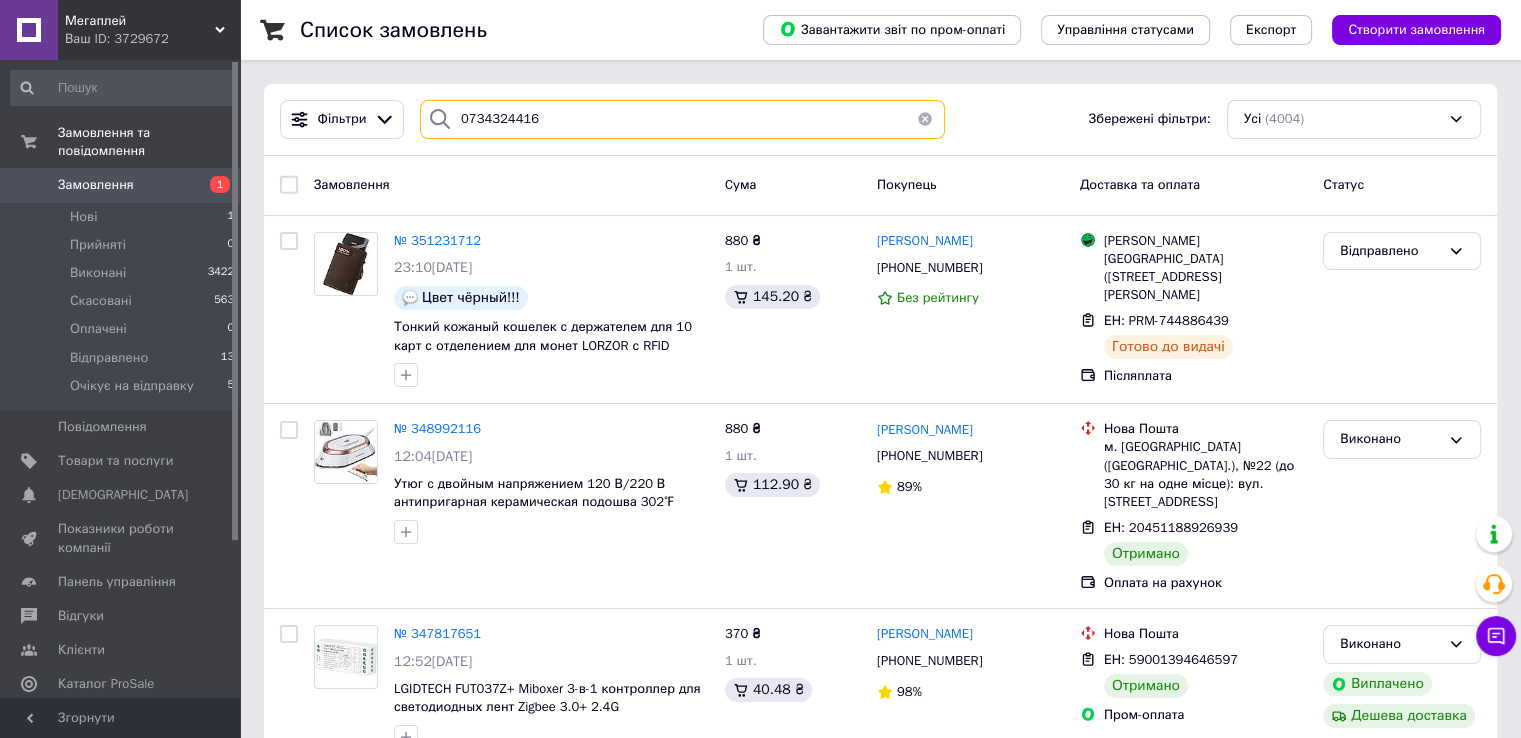 type on "0734324416" 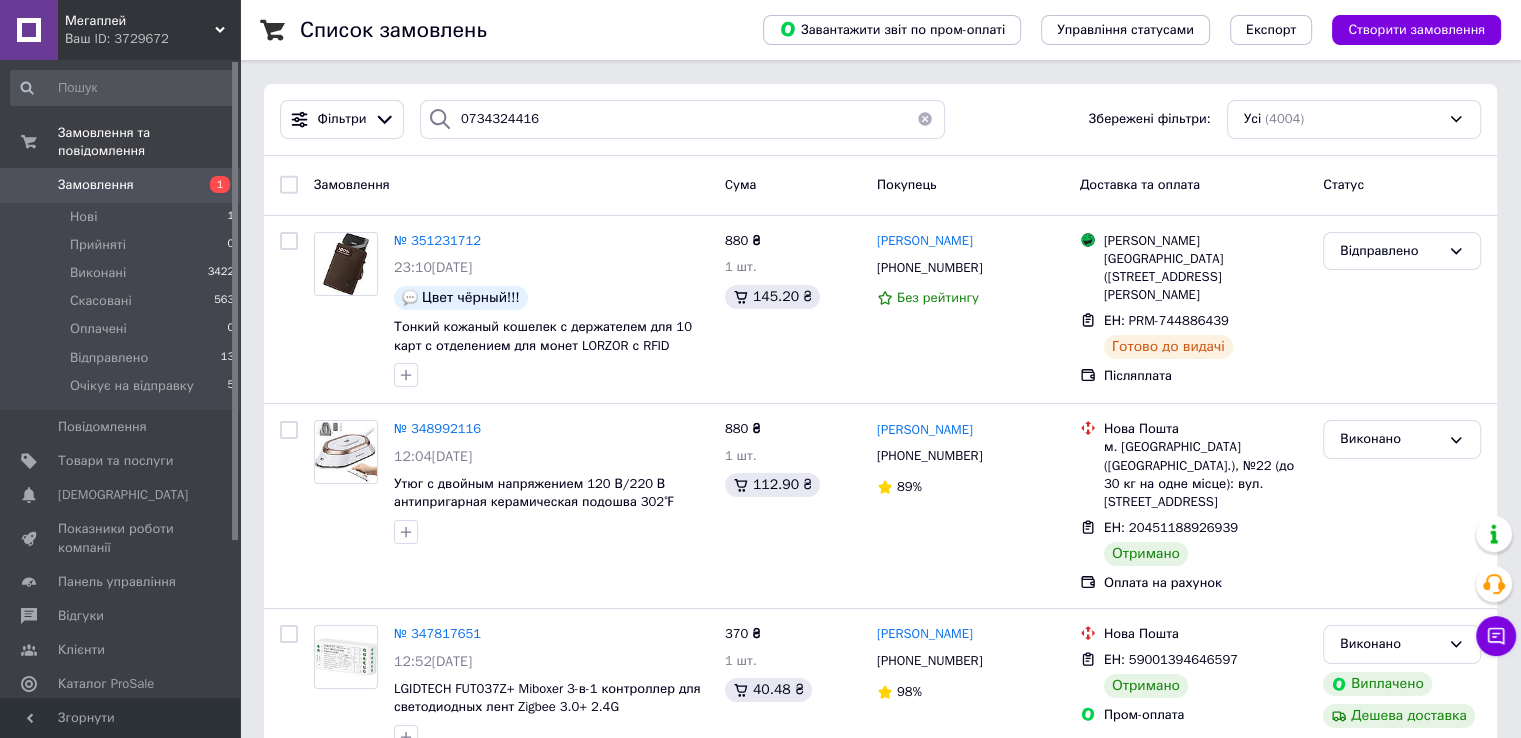 click on "Замовлення" at bounding box center [96, 185] 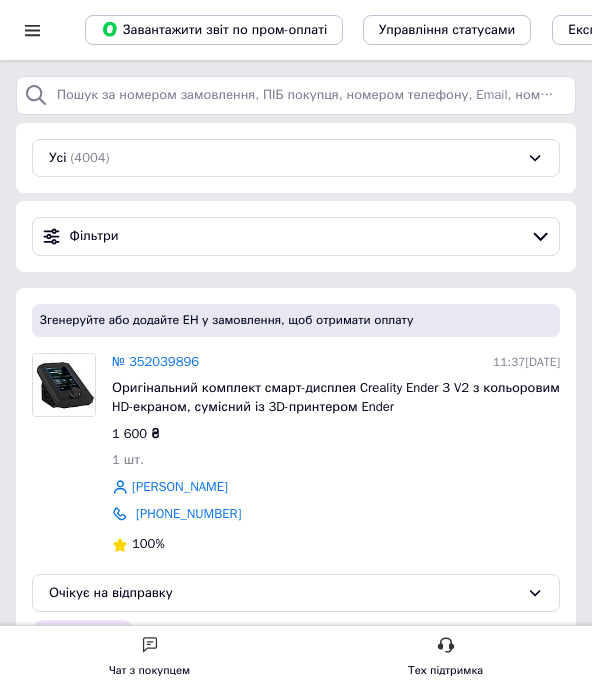 click 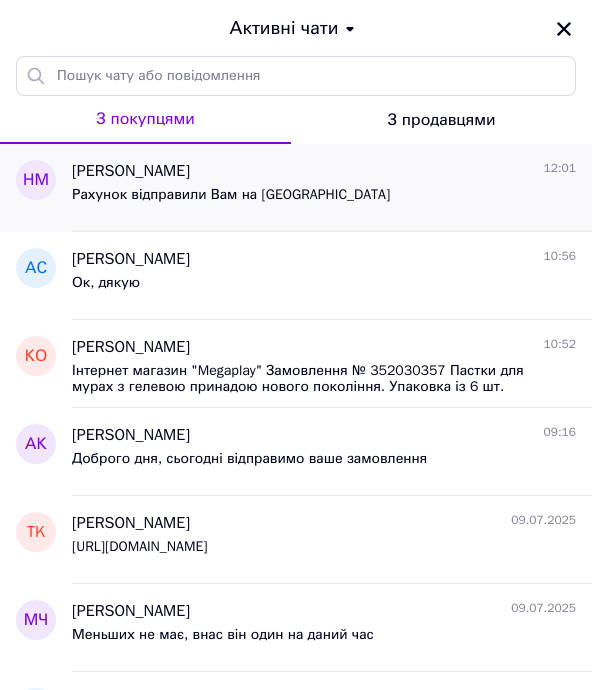 click on "Назар Мазур 12:01 Рахунок відправили Вам на Вайбер" at bounding box center [332, 188] 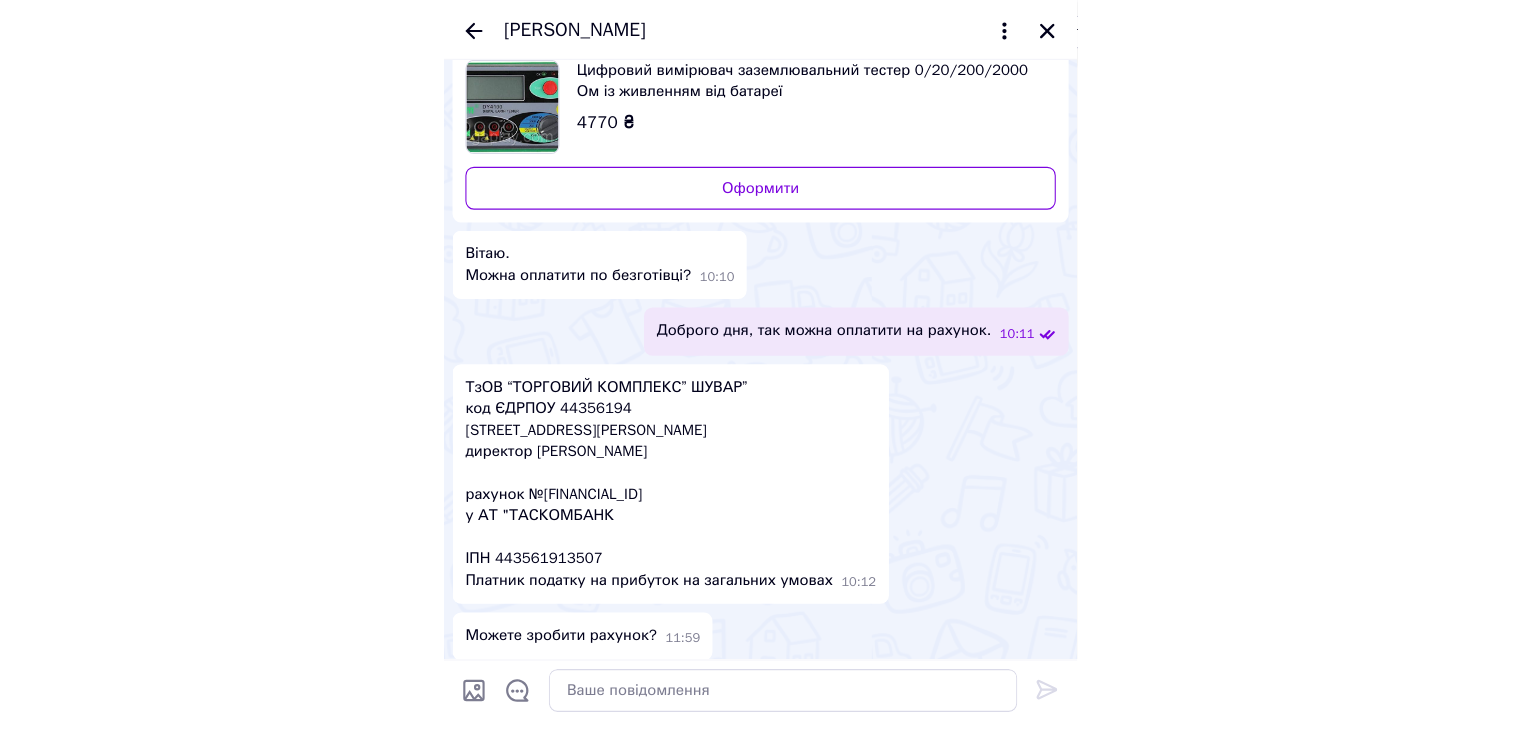 scroll, scrollTop: 75, scrollLeft: 0, axis: vertical 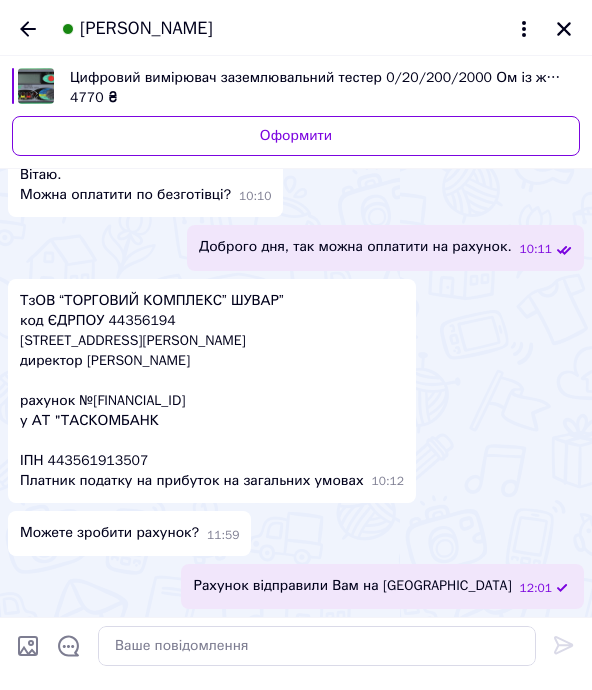 click on "Список замовлень" at bounding box center [45, 30] 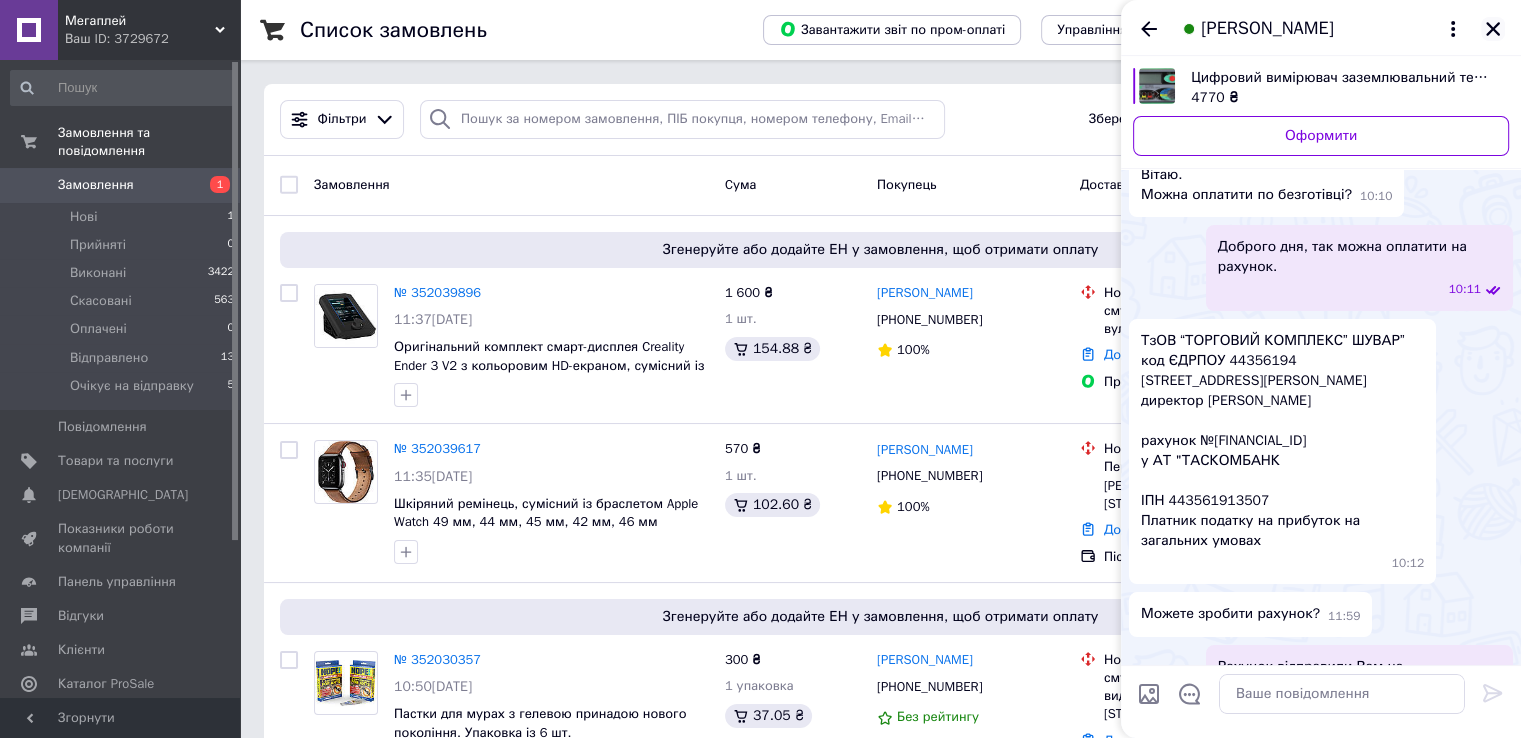 click 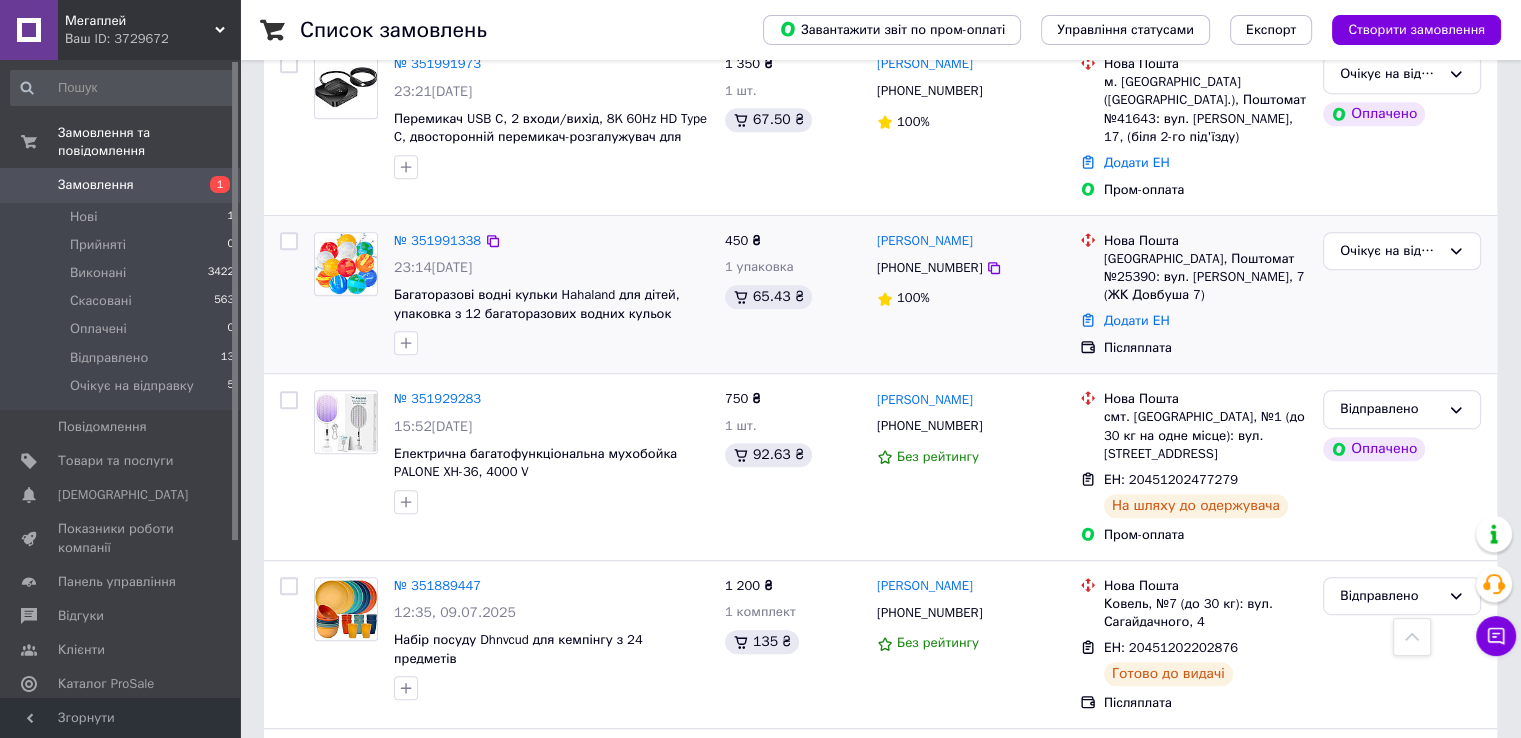 scroll, scrollTop: 1000, scrollLeft: 0, axis: vertical 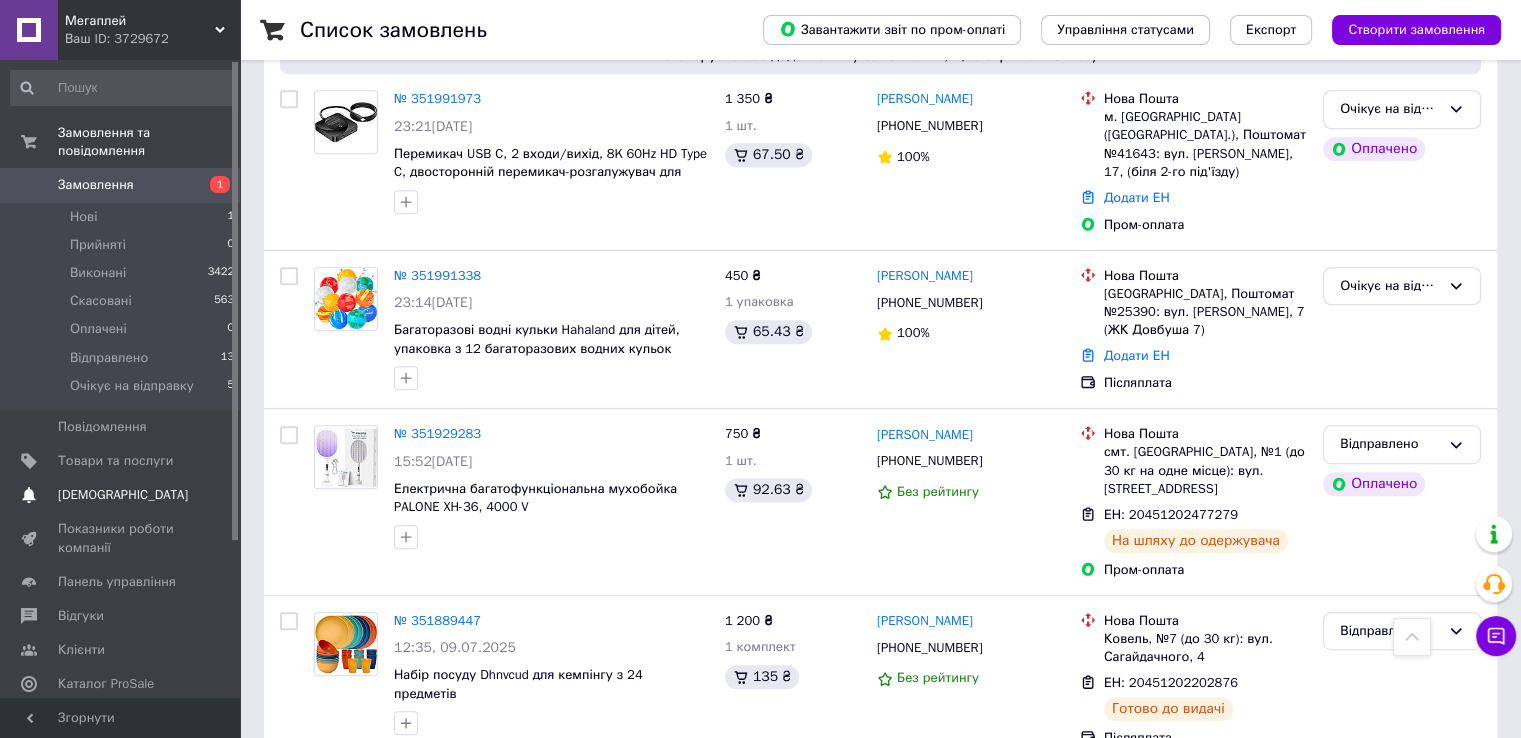 click on "[DEMOGRAPHIC_DATA]" at bounding box center [121, 495] 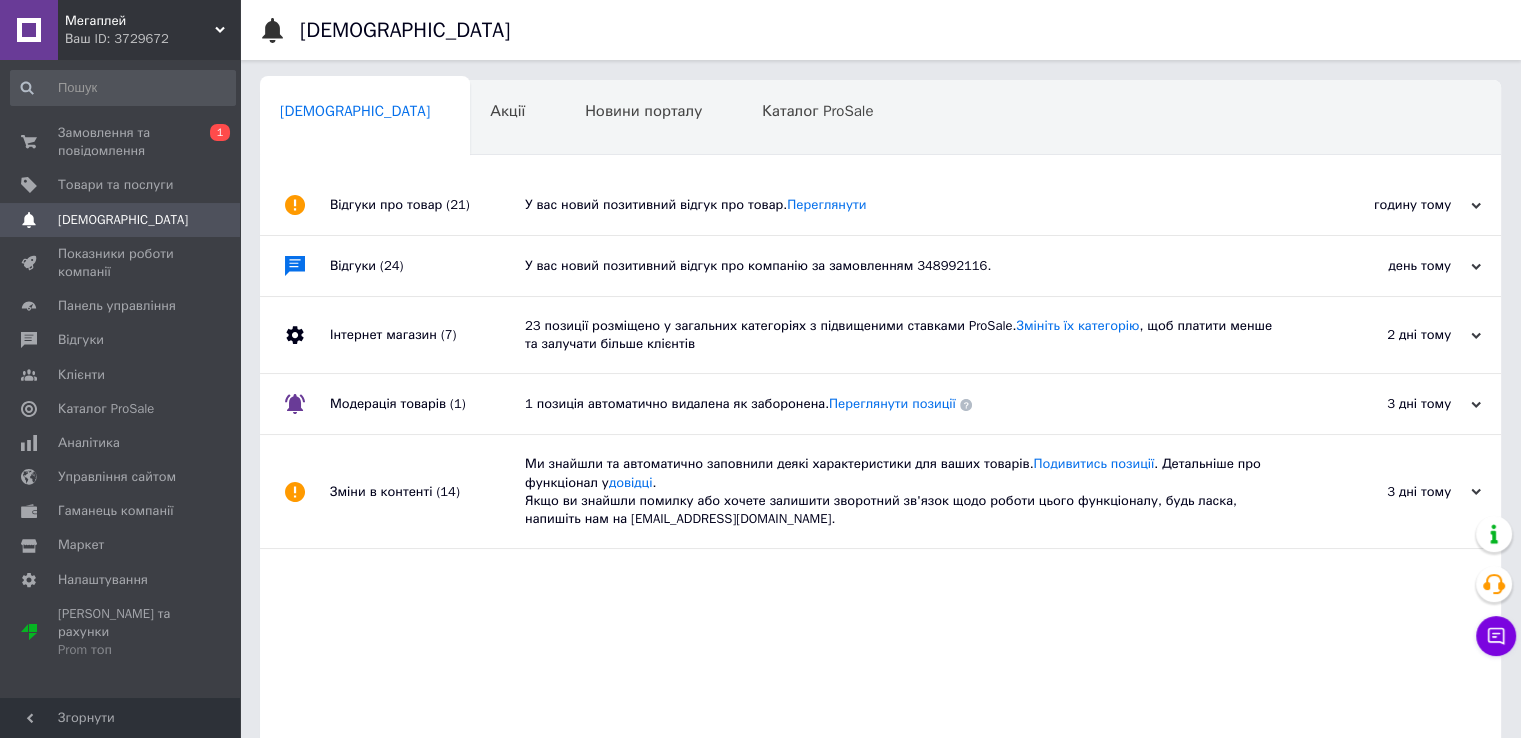 click on "[DEMOGRAPHIC_DATA]" at bounding box center [123, 220] 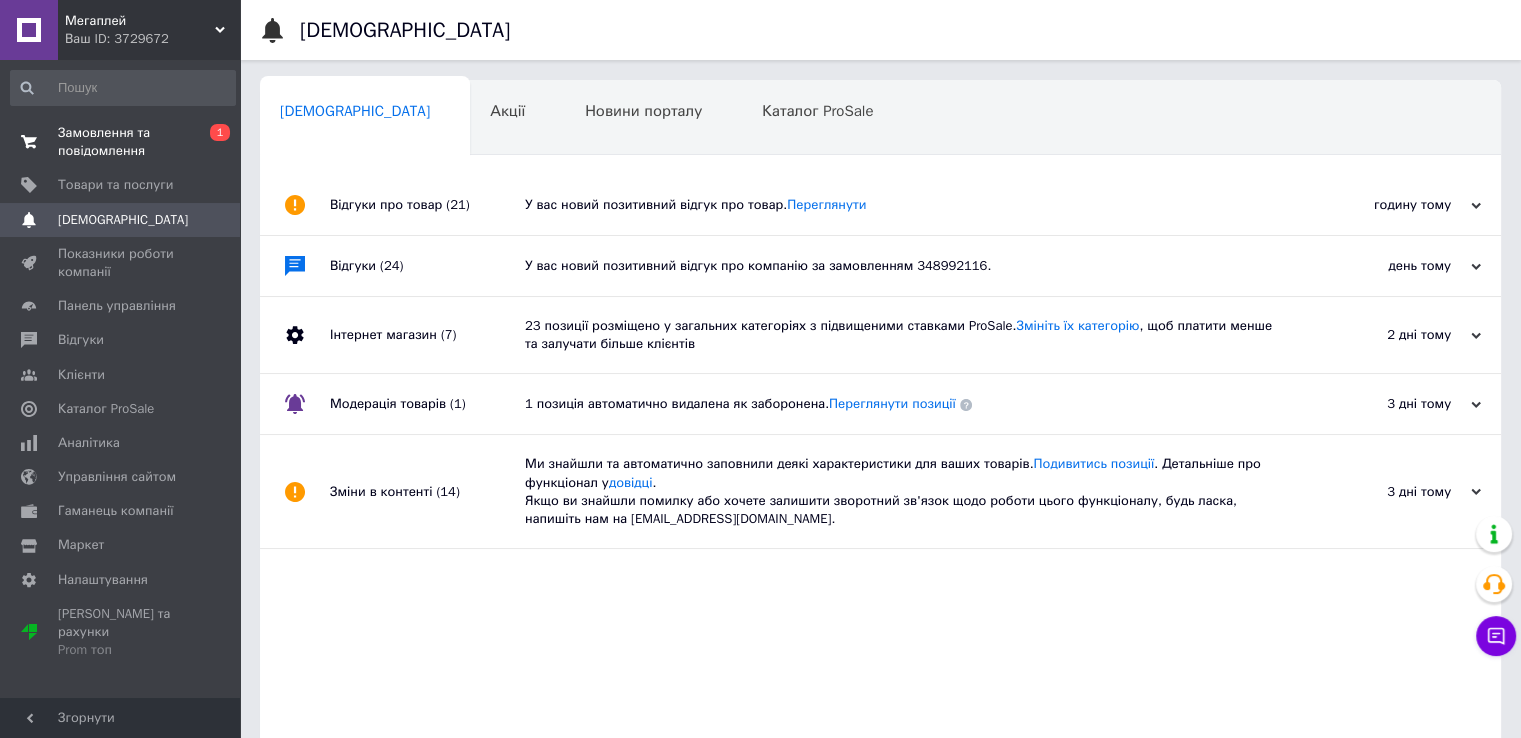 click on "Замовлення та повідомлення" at bounding box center [121, 142] 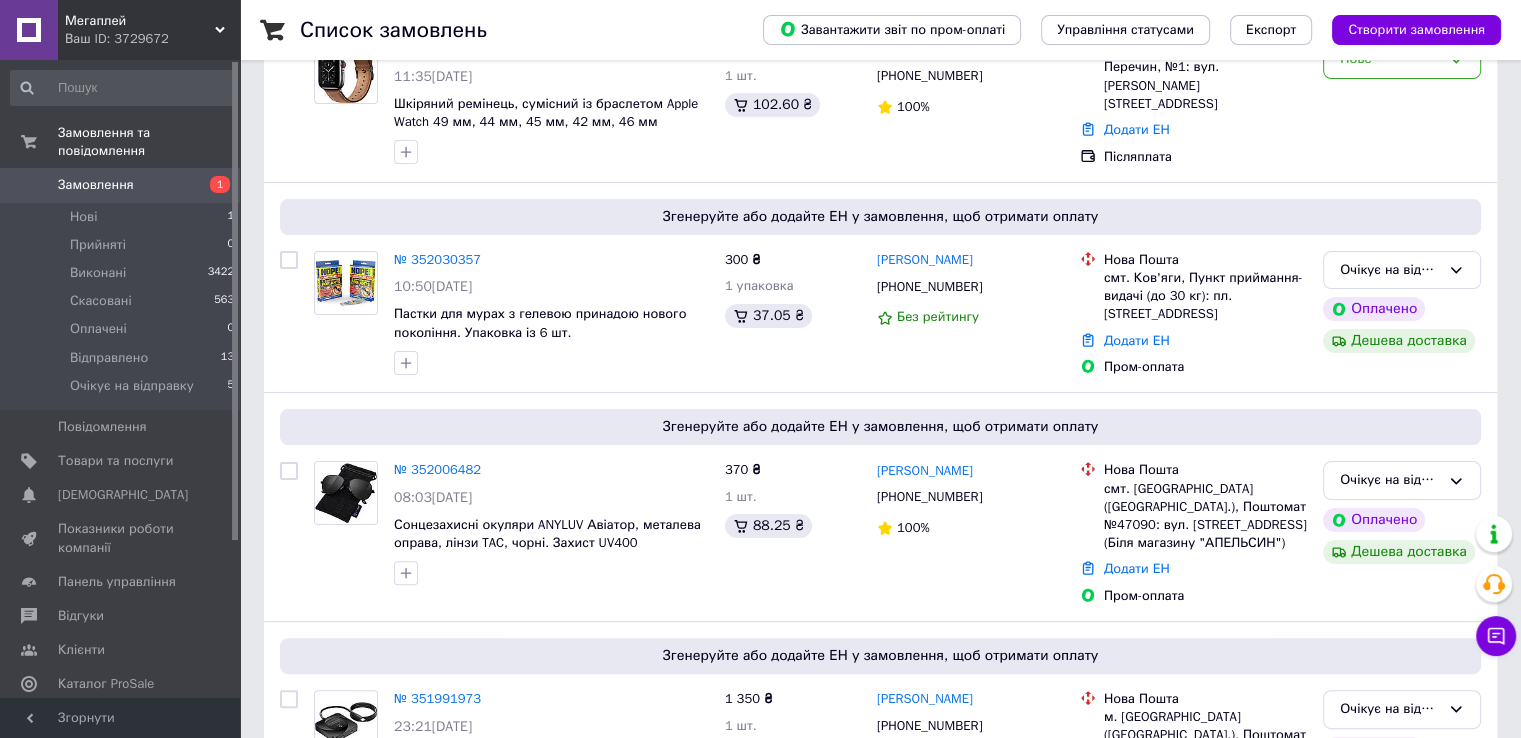 scroll, scrollTop: 800, scrollLeft: 0, axis: vertical 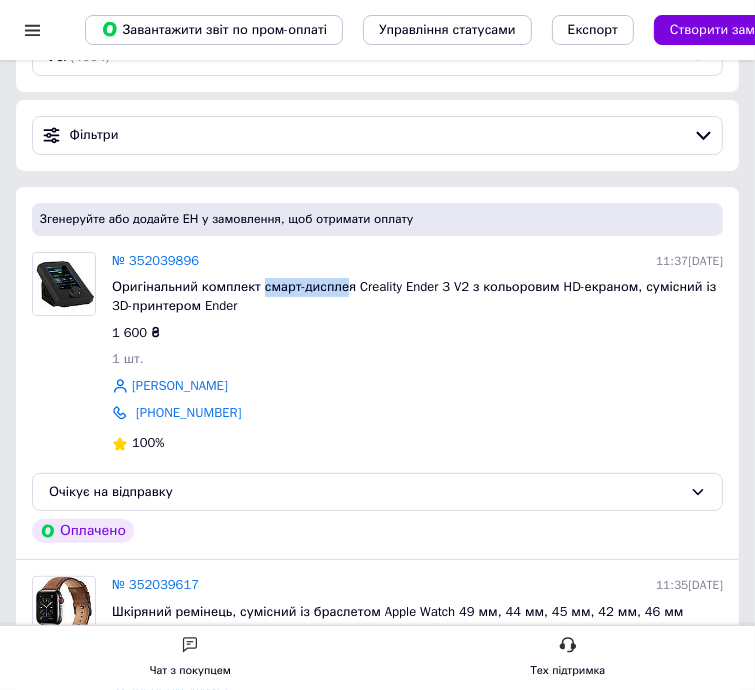 drag, startPoint x: 257, startPoint y: 285, endPoint x: 343, endPoint y: 285, distance: 86 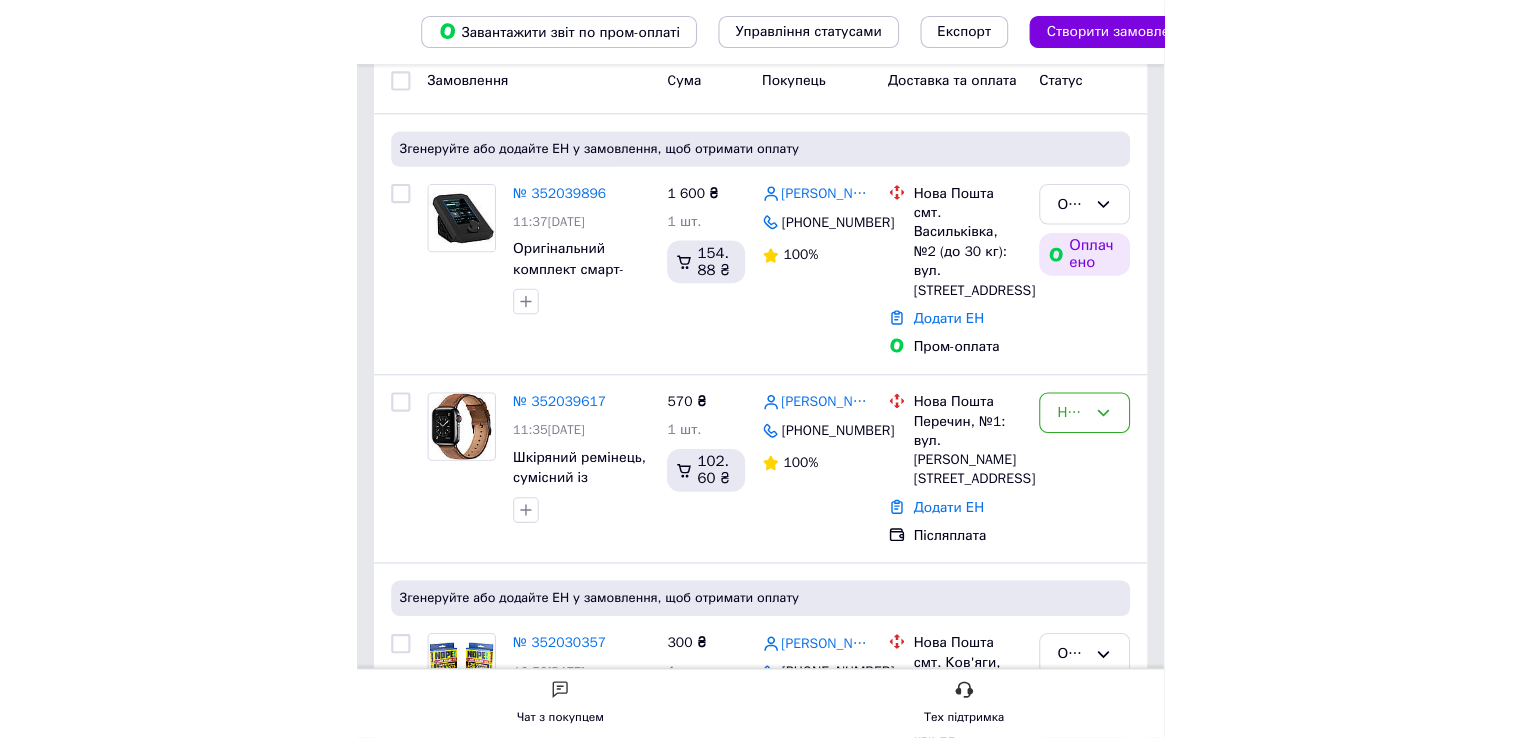 scroll, scrollTop: 0, scrollLeft: 0, axis: both 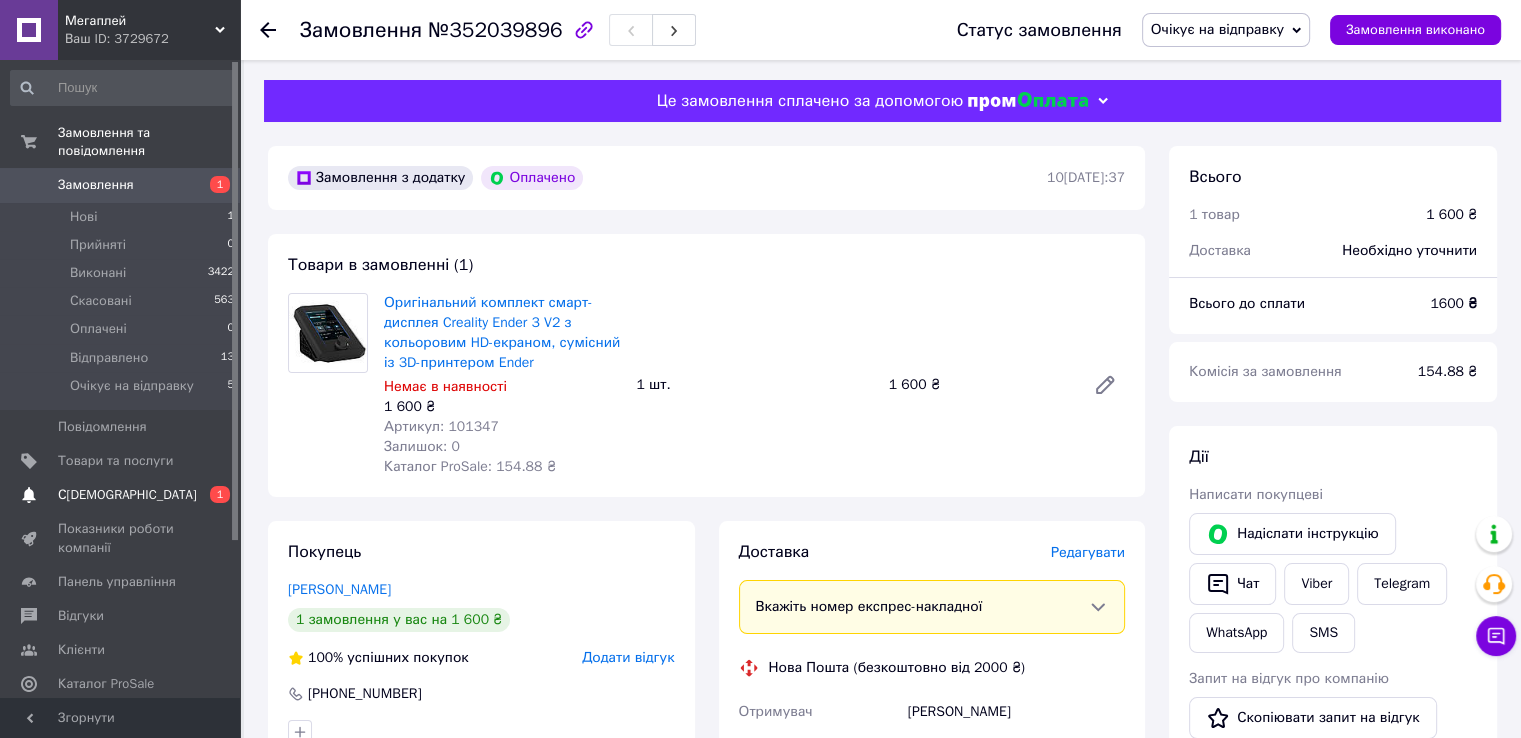 click on "[DEMOGRAPHIC_DATA]" at bounding box center [121, 495] 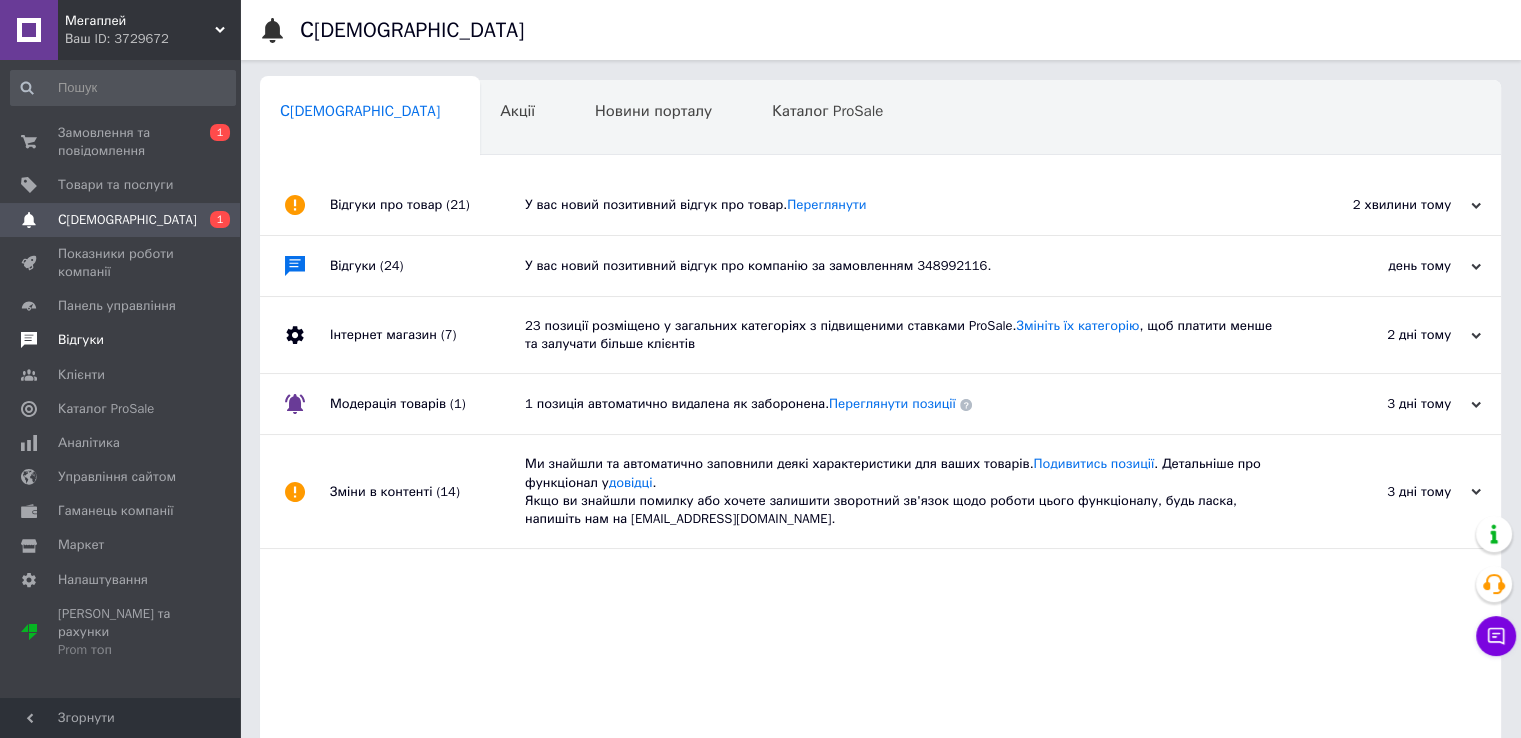 click on "Відгуки" at bounding box center (123, 340) 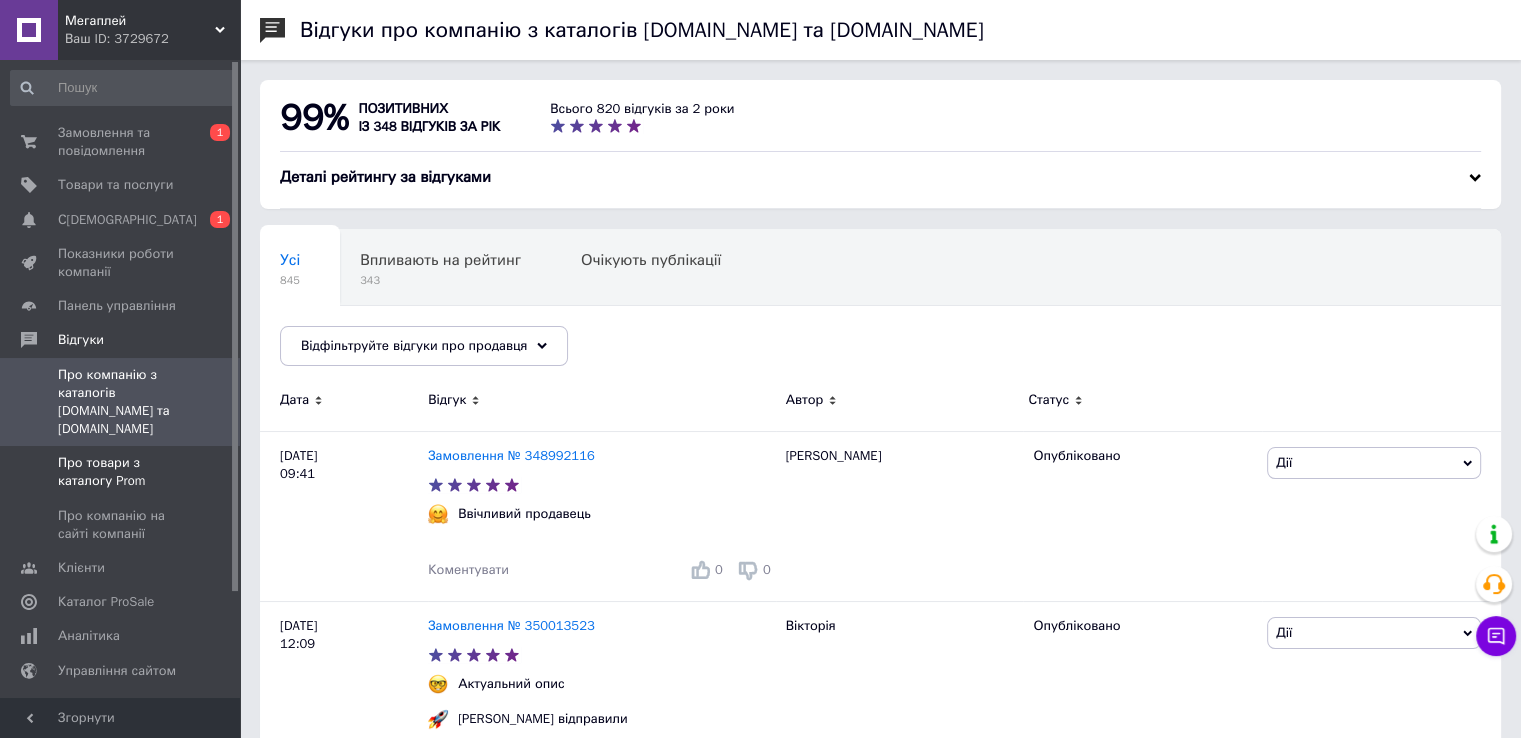 click on "Про товари з каталогу Prom" at bounding box center (121, 472) 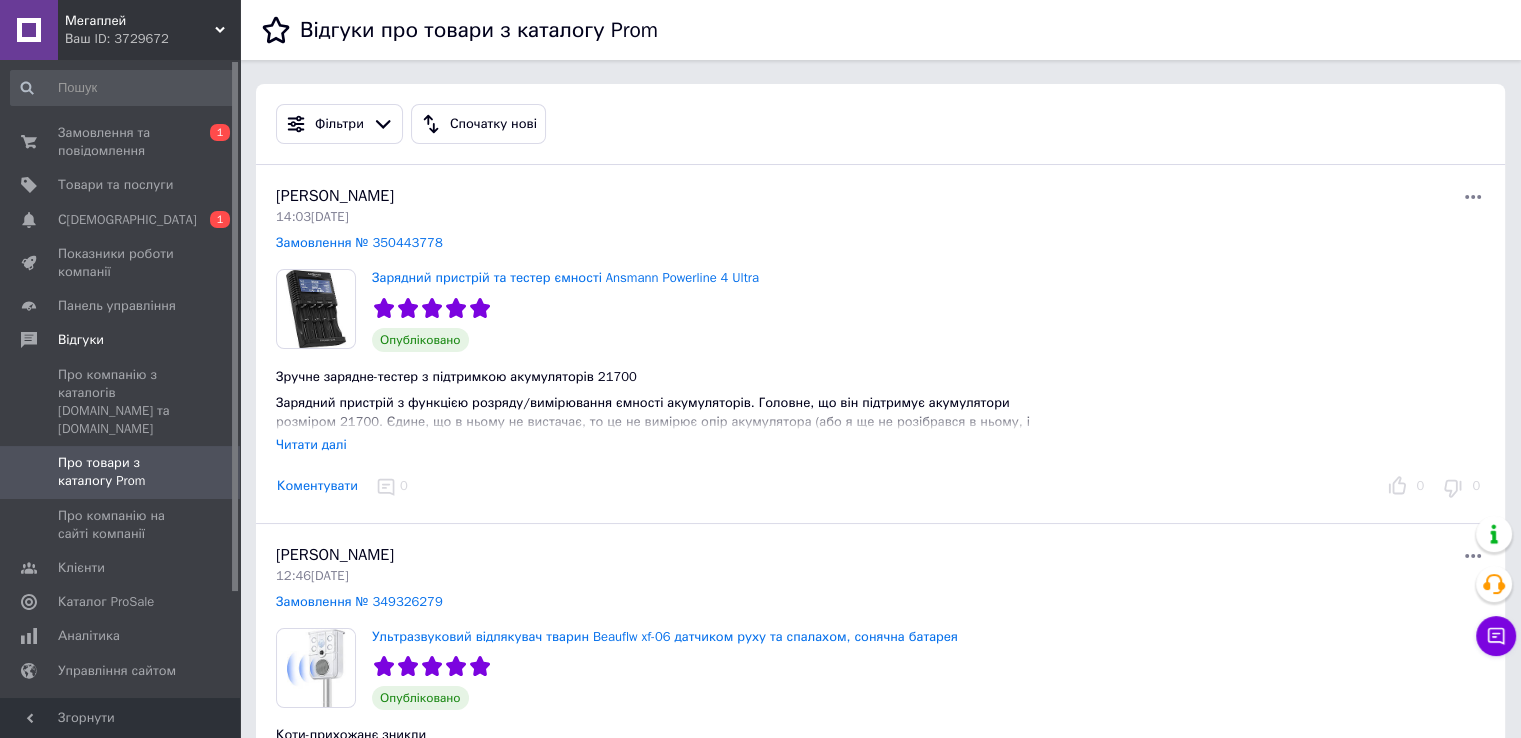 click on "Читати далі" at bounding box center (311, 444) 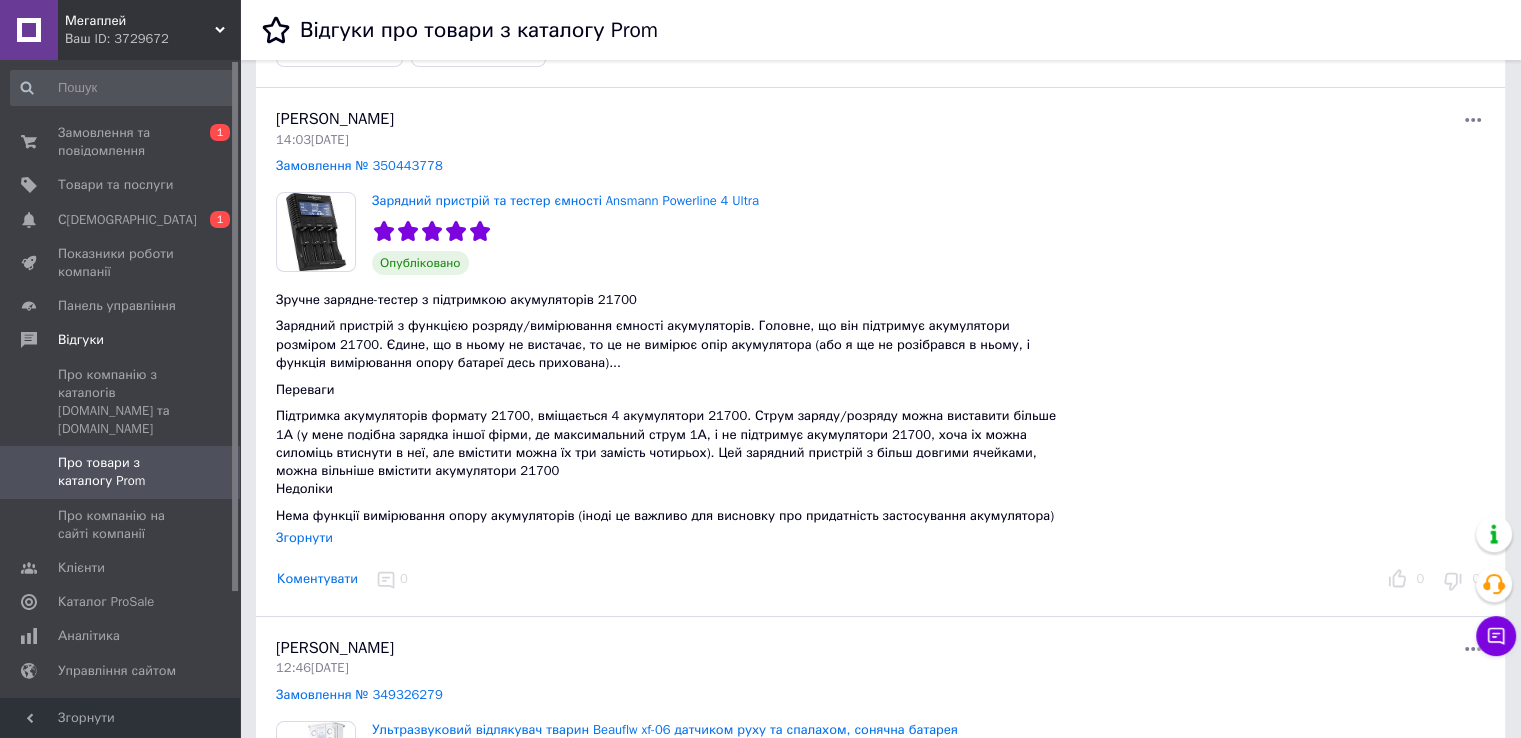 scroll, scrollTop: 100, scrollLeft: 0, axis: vertical 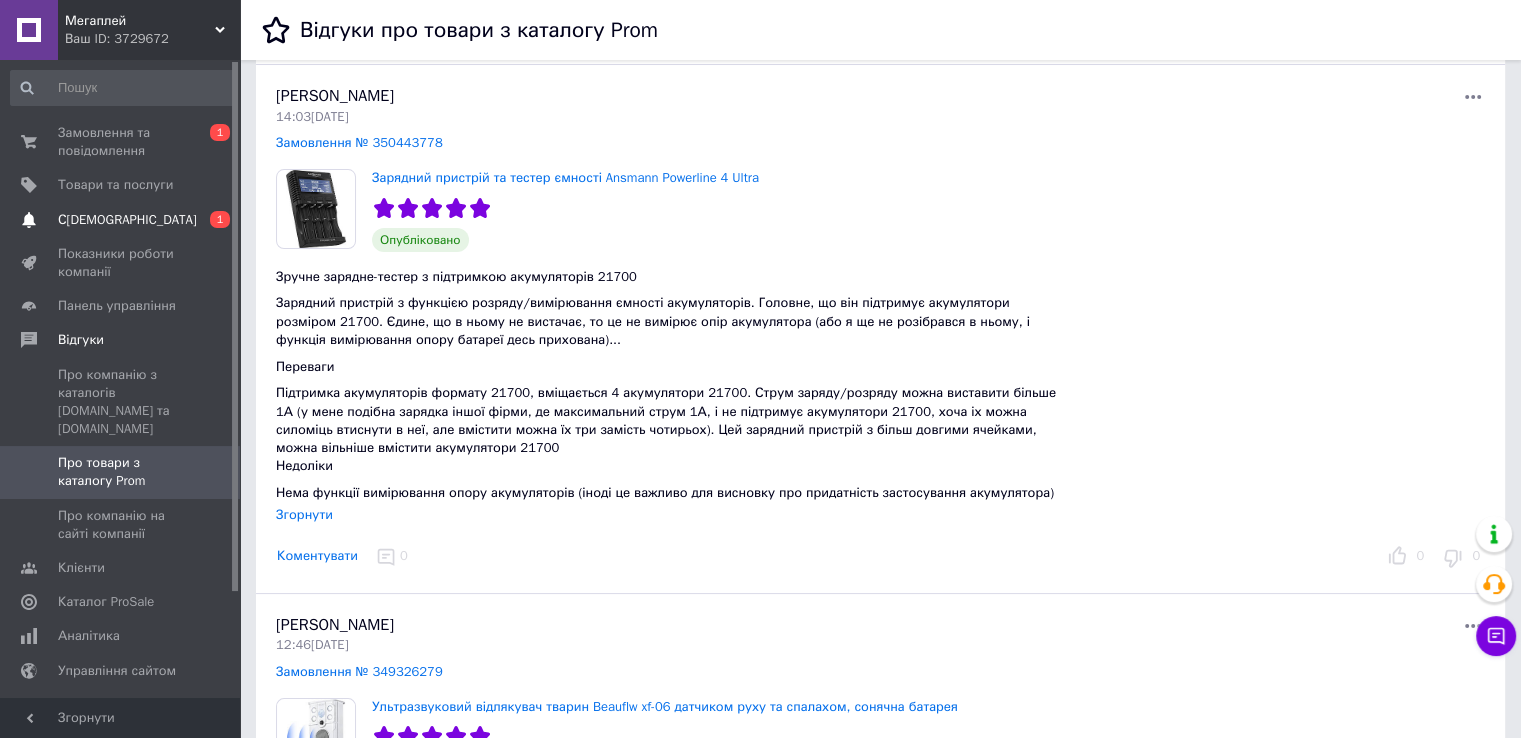 click on "[DEMOGRAPHIC_DATA]" at bounding box center [127, 220] 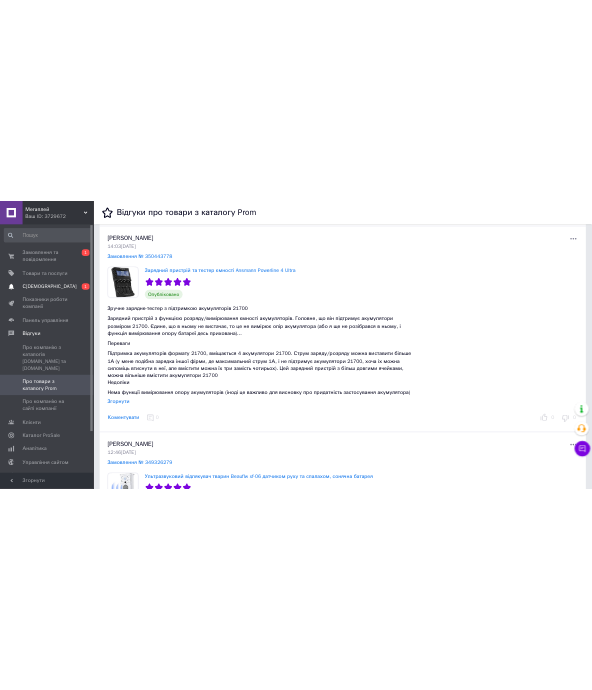 scroll, scrollTop: 0, scrollLeft: 0, axis: both 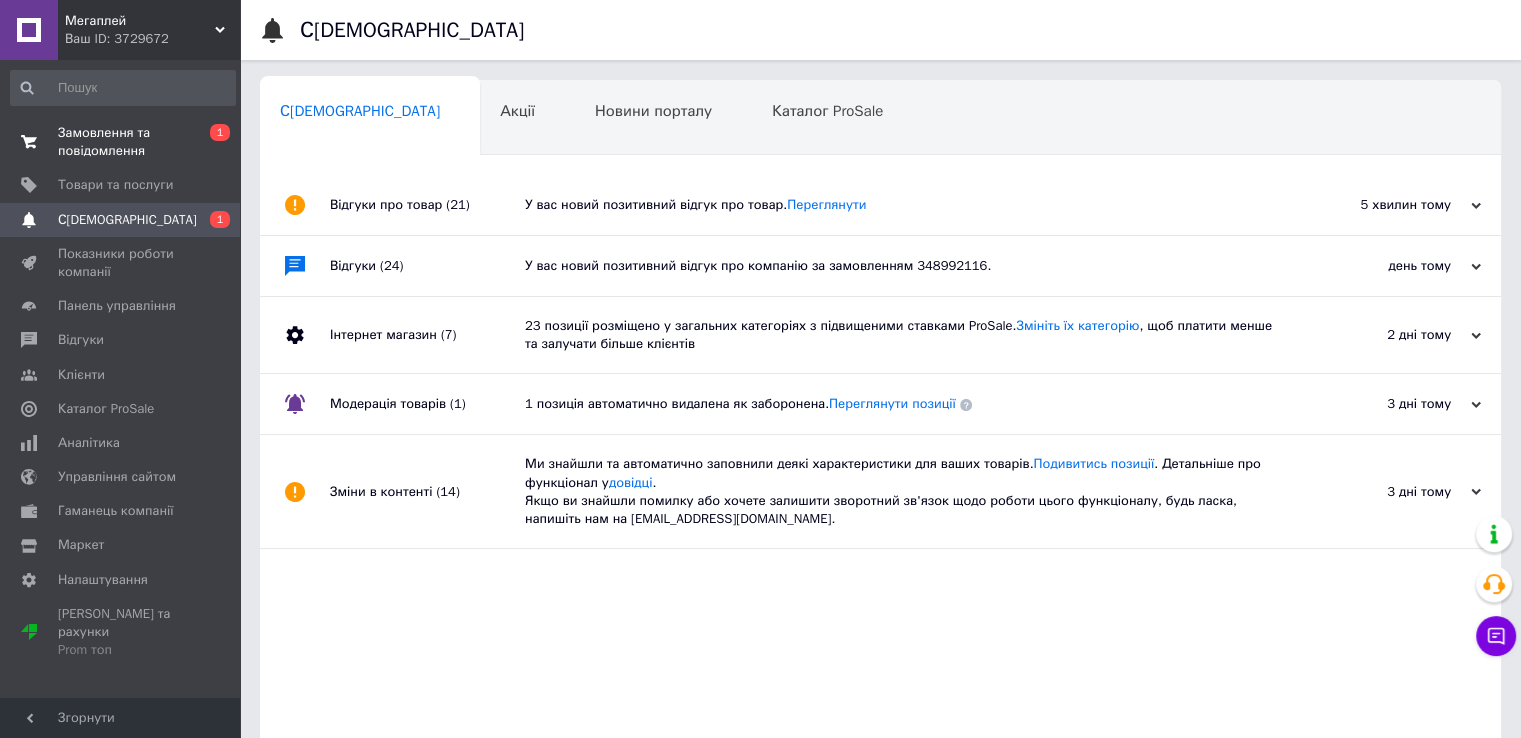 click on "Замовлення та повідомлення" at bounding box center [121, 142] 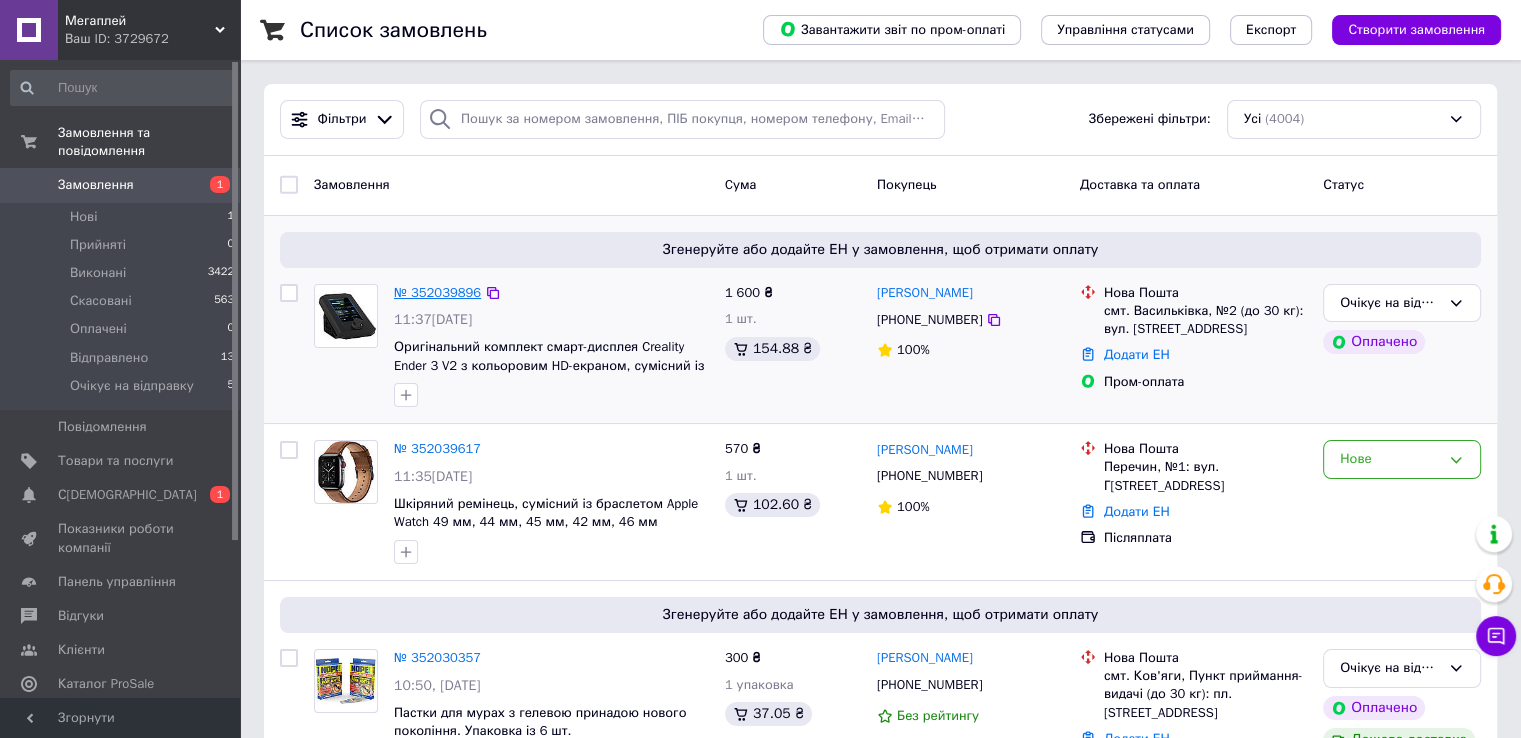 click on "№ 352039896" at bounding box center [437, 292] 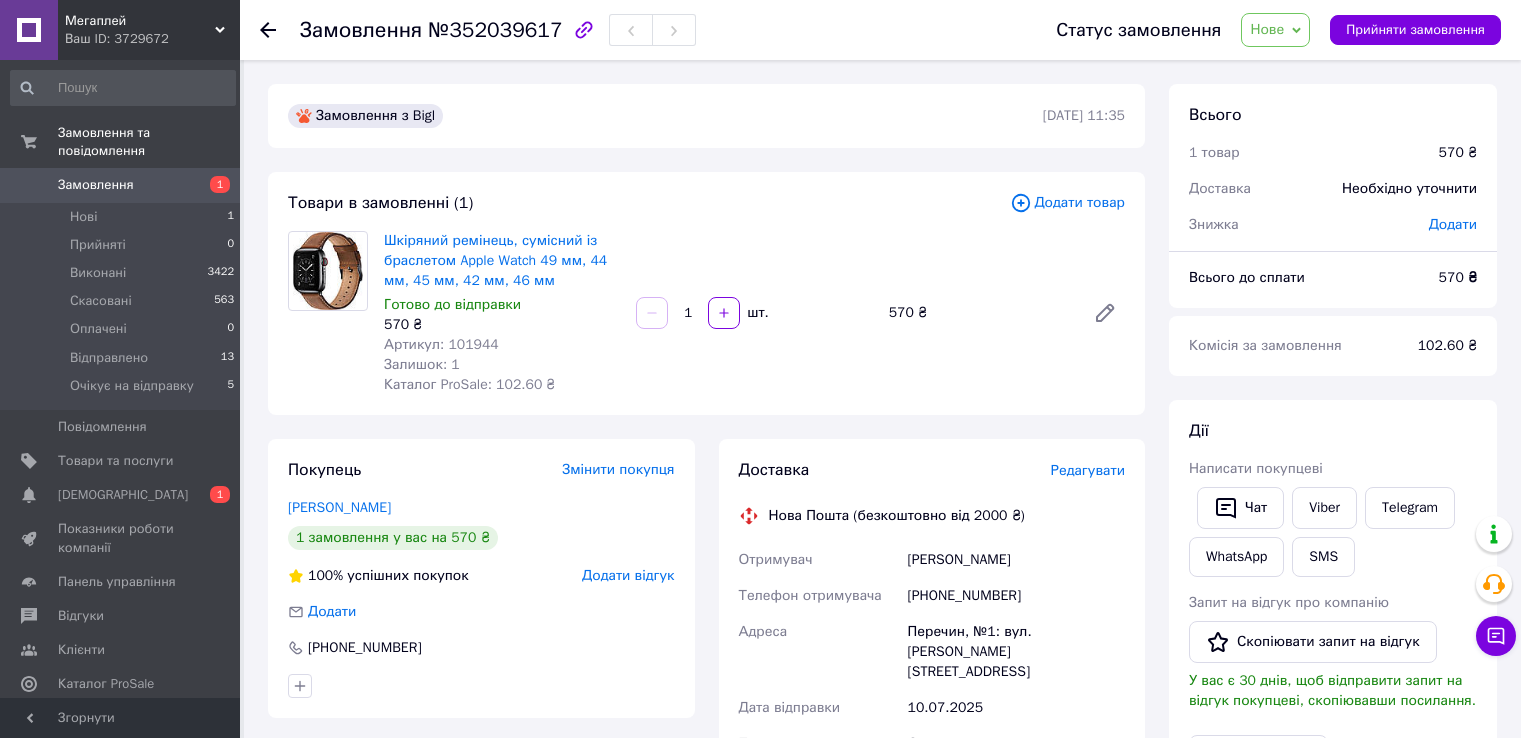 scroll, scrollTop: 0, scrollLeft: 0, axis: both 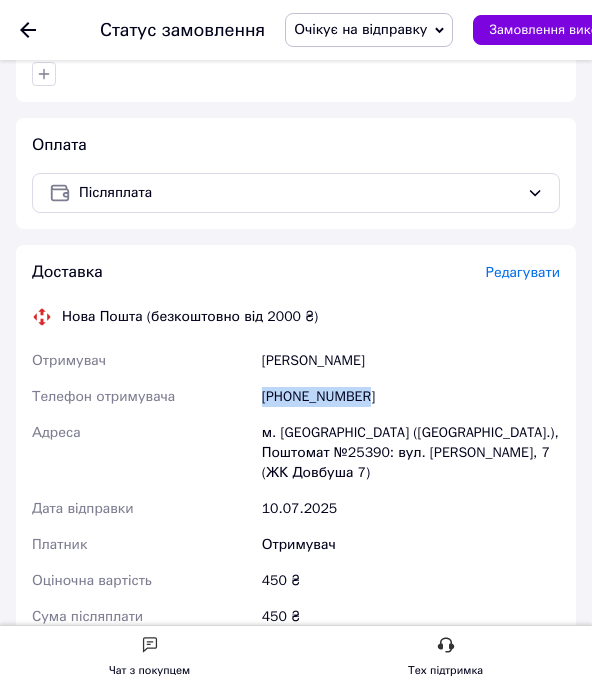 drag, startPoint x: 402, startPoint y: 397, endPoint x: 242, endPoint y: 411, distance: 160.61133 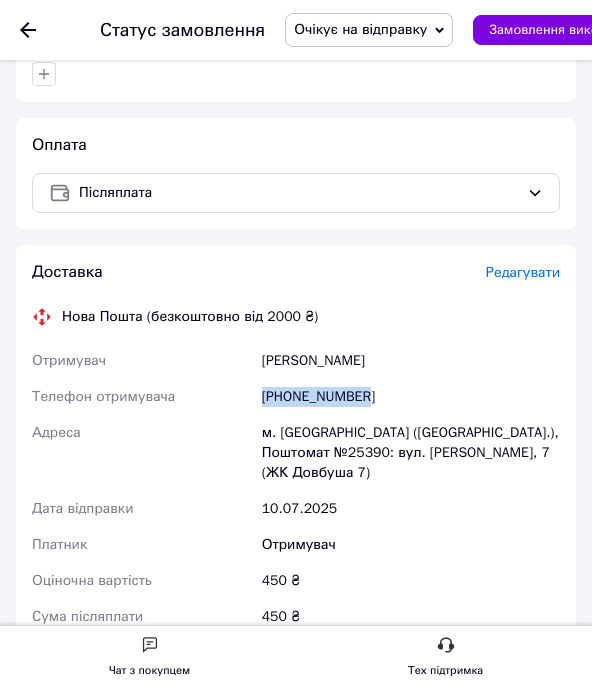 copy on "Телефон отримувача [PHONE_NUMBER]" 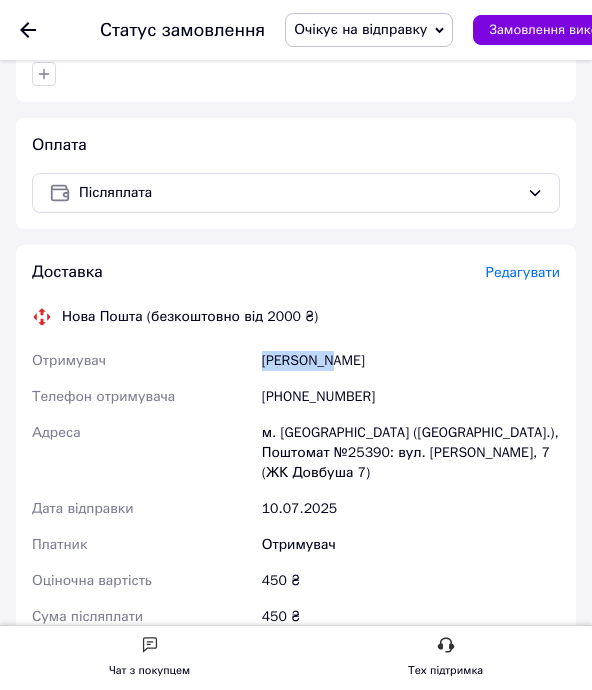 drag, startPoint x: 235, startPoint y: 361, endPoint x: 324, endPoint y: 363, distance: 89.02247 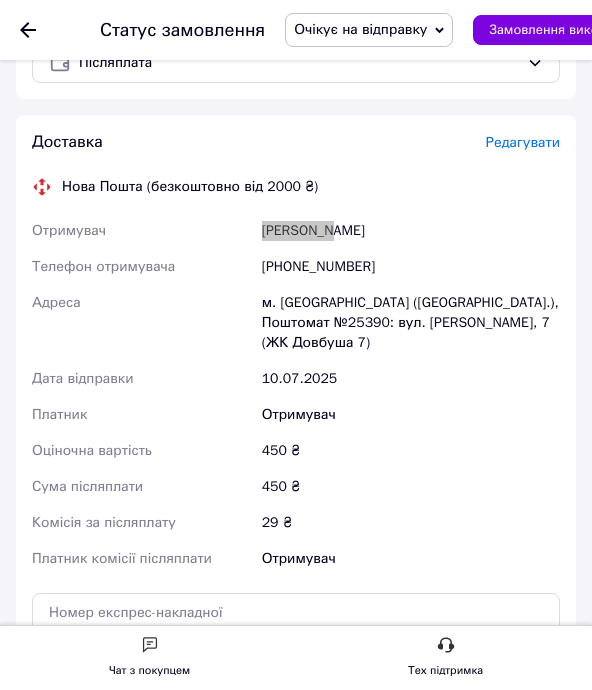 scroll, scrollTop: 900, scrollLeft: 0, axis: vertical 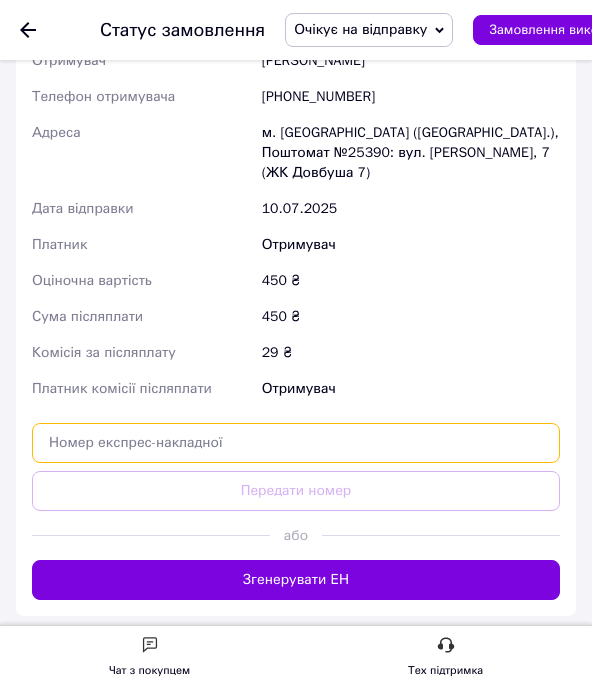 paste on "20451203159391" 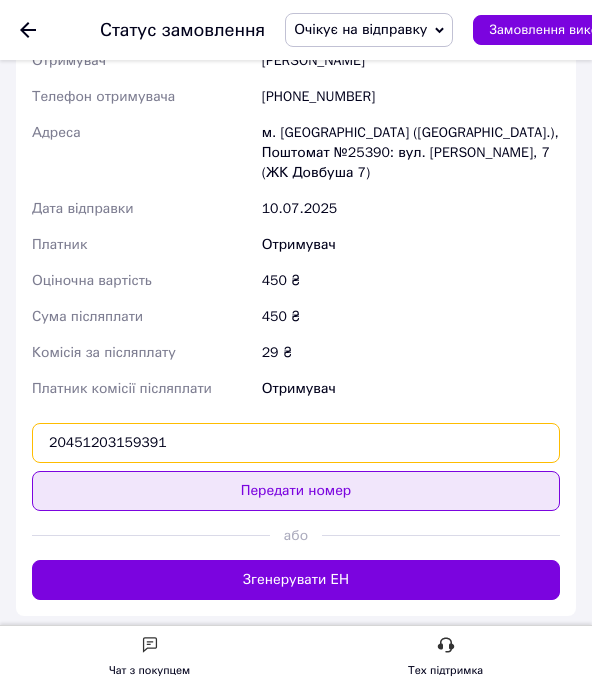 type on "20451203159391" 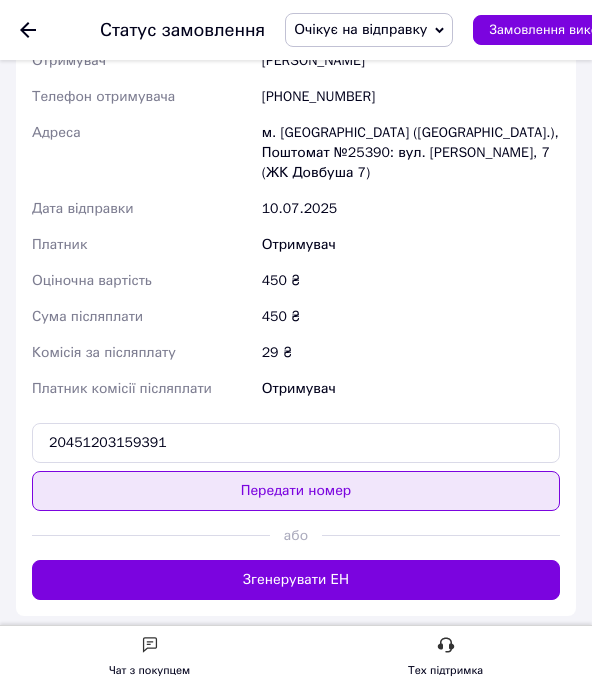 click on "Передати номер" at bounding box center [296, 491] 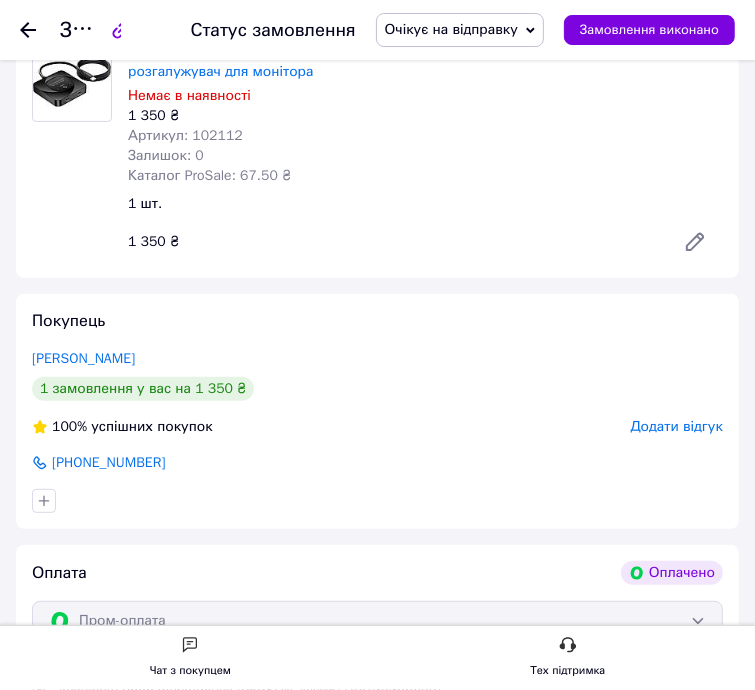 scroll, scrollTop: 124, scrollLeft: 0, axis: vertical 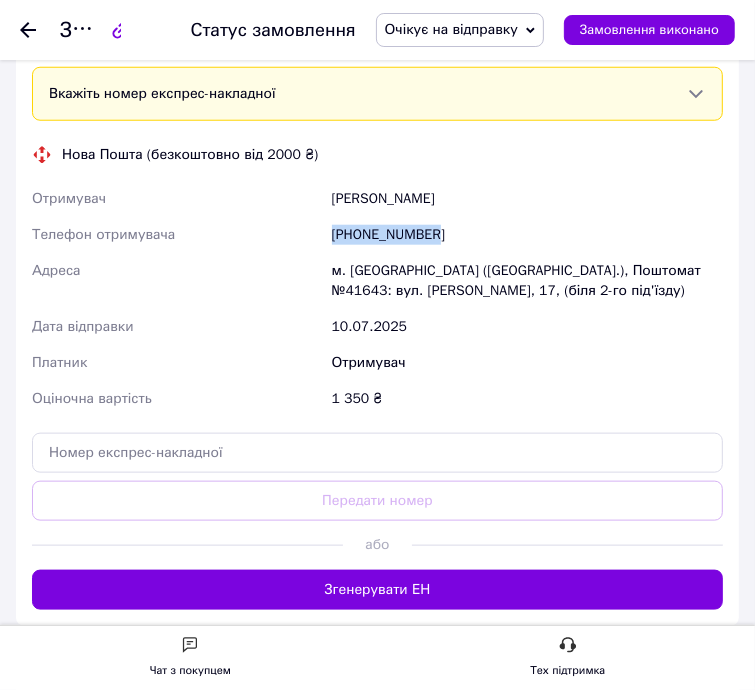 drag, startPoint x: 474, startPoint y: 271, endPoint x: 326, endPoint y: 263, distance: 148.21606 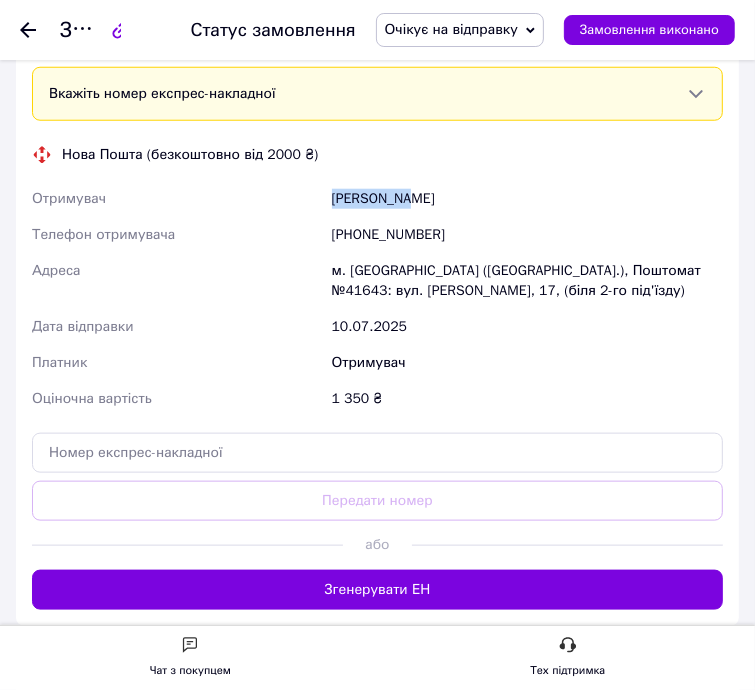 drag, startPoint x: 332, startPoint y: 220, endPoint x: 412, endPoint y: 222, distance: 80.024994 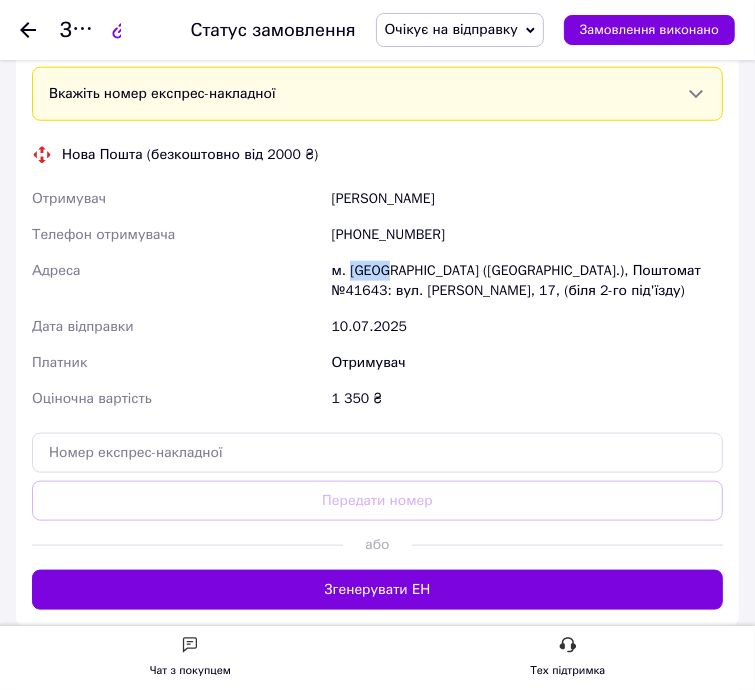 drag, startPoint x: 349, startPoint y: 297, endPoint x: 380, endPoint y: 297, distance: 31 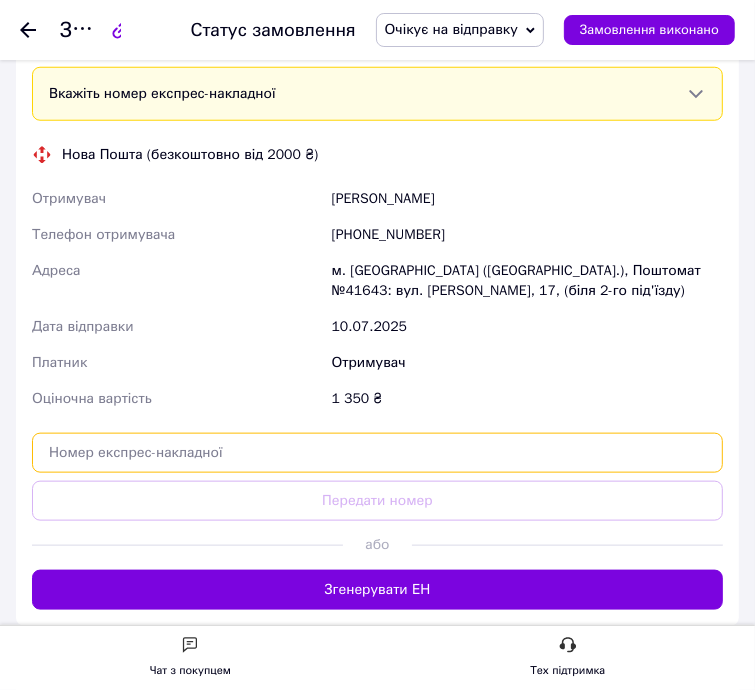 paste on "20451203175800" 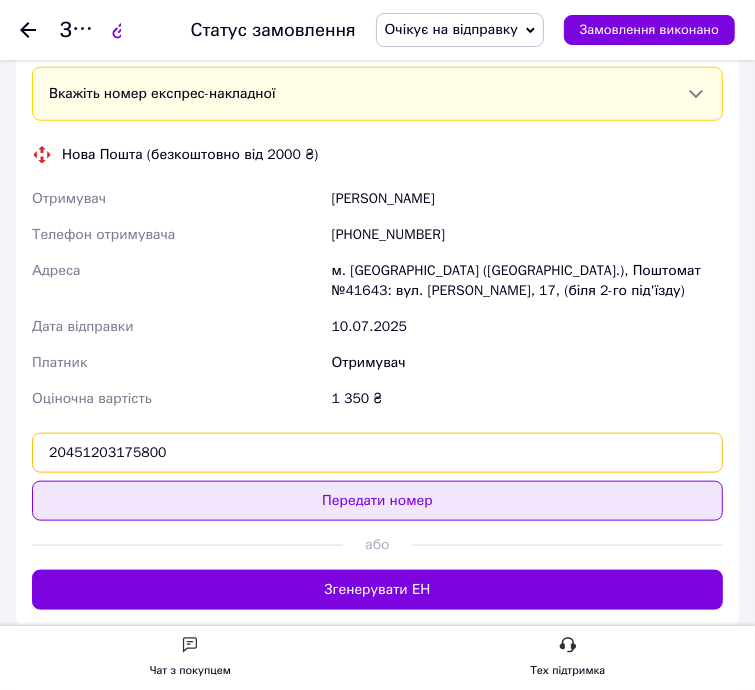 type on "20451203175800" 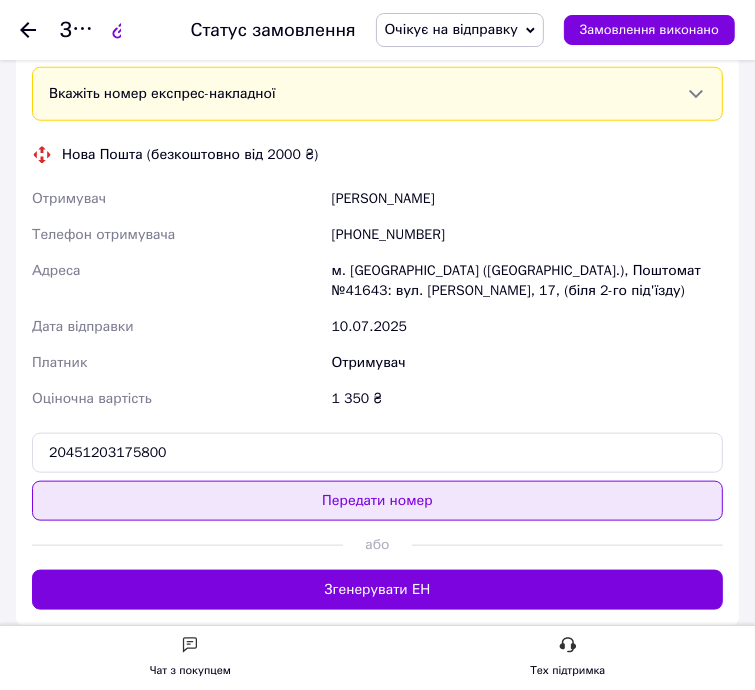 click on "Передати номер" at bounding box center (377, 501) 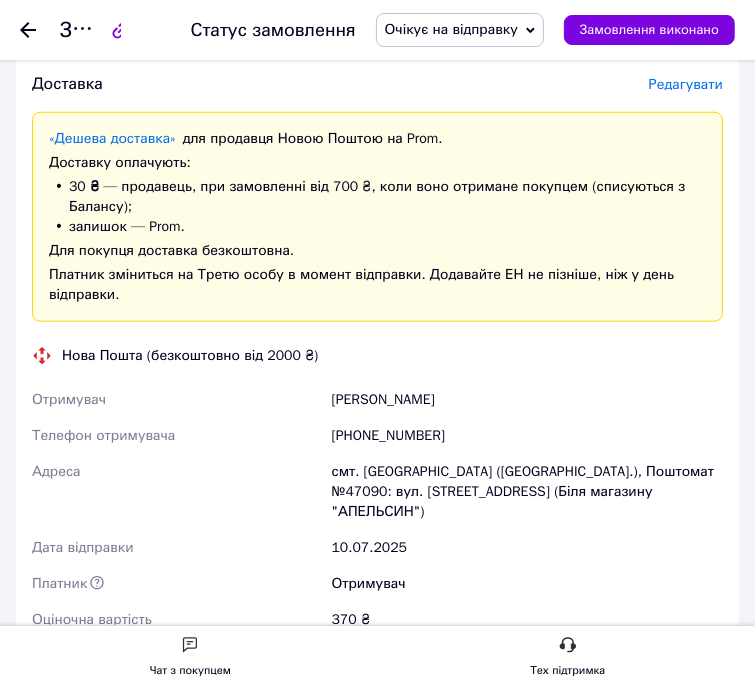 scroll, scrollTop: 900, scrollLeft: 0, axis: vertical 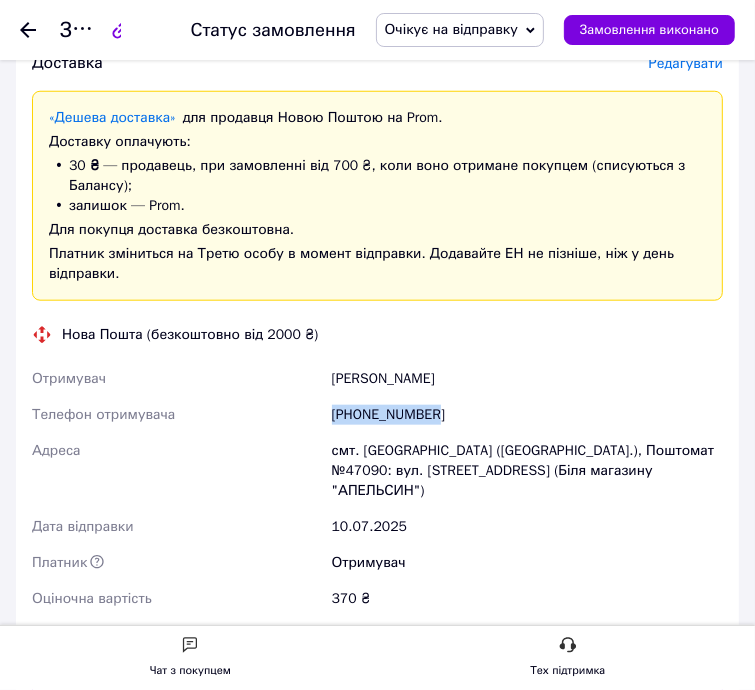 drag, startPoint x: 480, startPoint y: 415, endPoint x: 332, endPoint y: 426, distance: 148.40822 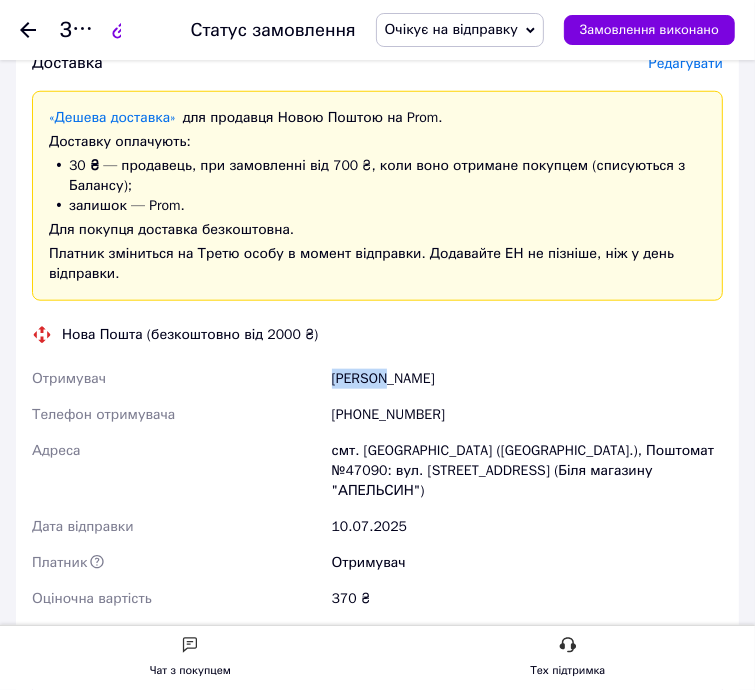drag, startPoint x: 312, startPoint y: 381, endPoint x: 384, endPoint y: 386, distance: 72.1734 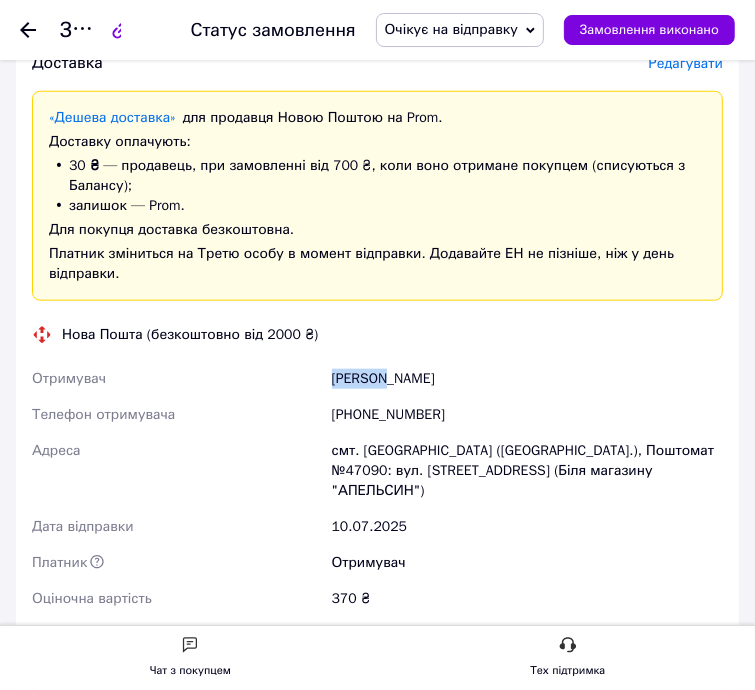 copy on "Отримувач Калинин" 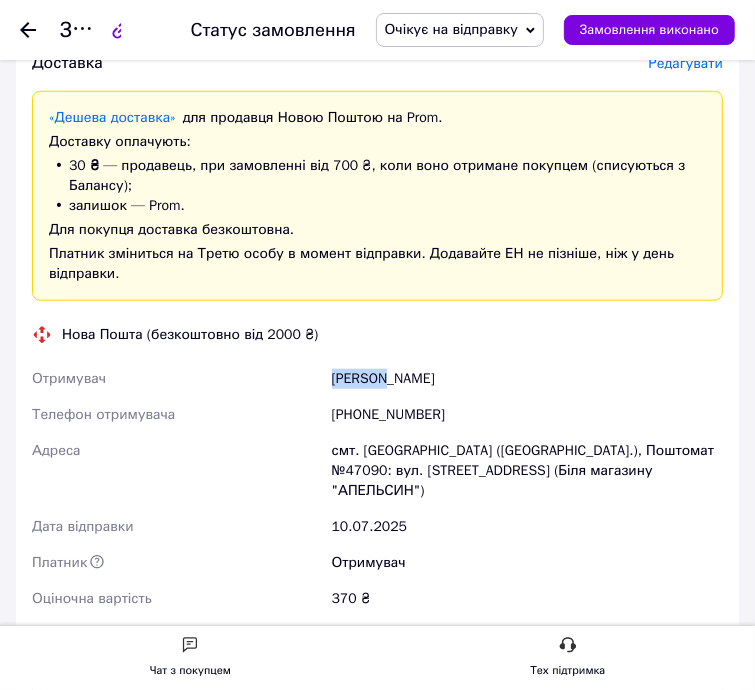 drag, startPoint x: 452, startPoint y: 385, endPoint x: 384, endPoint y: 385, distance: 68 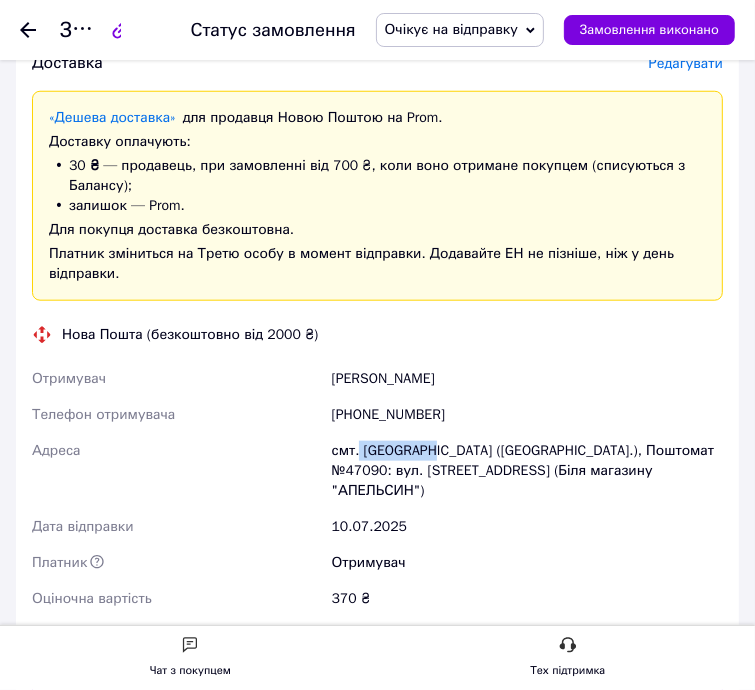 drag, startPoint x: 356, startPoint y: 451, endPoint x: 418, endPoint y: 452, distance: 62.008064 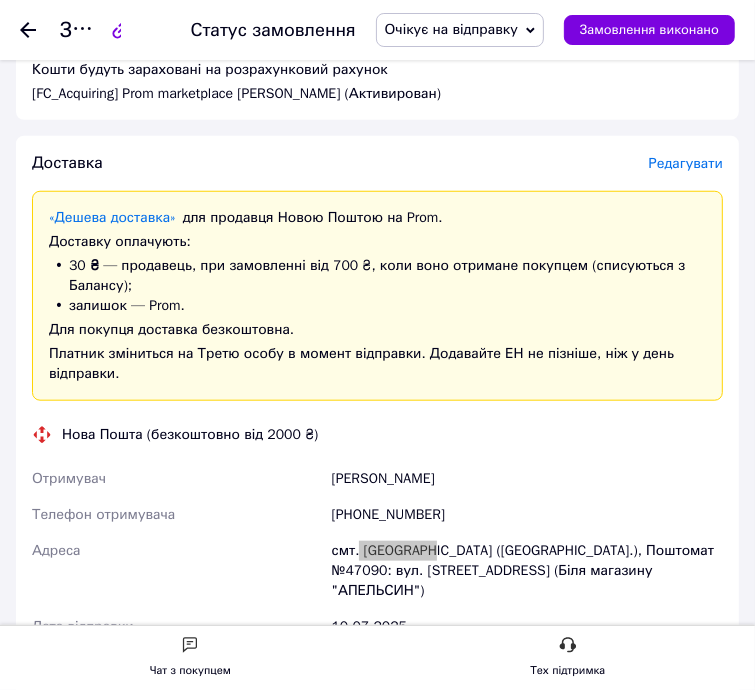 scroll, scrollTop: 600, scrollLeft: 0, axis: vertical 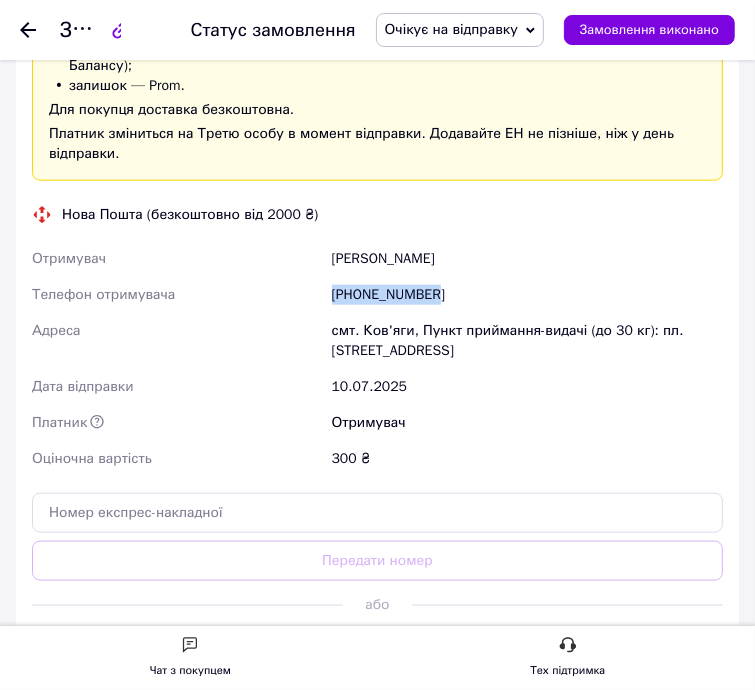 drag, startPoint x: 464, startPoint y: 329, endPoint x: 326, endPoint y: 322, distance: 138.17743 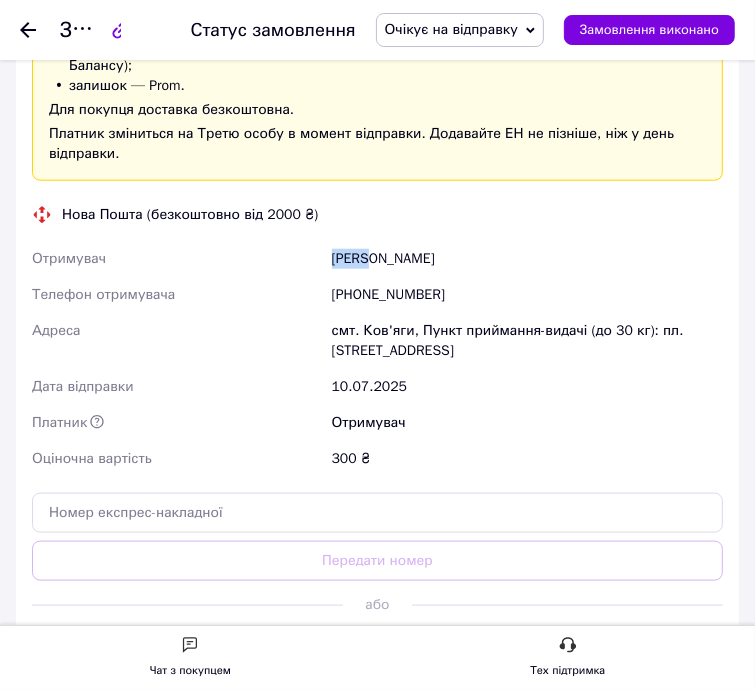 drag, startPoint x: 316, startPoint y: 278, endPoint x: 368, endPoint y: 286, distance: 52.611786 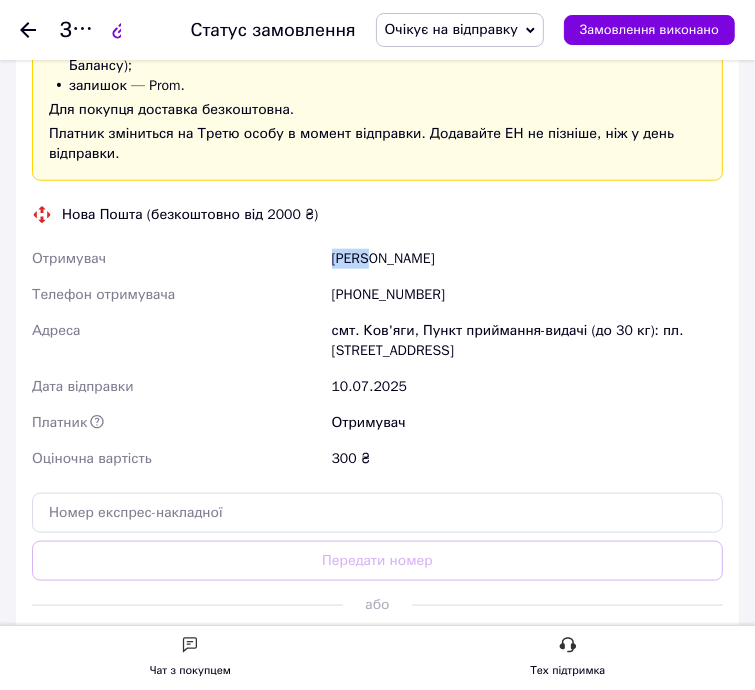 drag, startPoint x: 452, startPoint y: 288, endPoint x: 371, endPoint y: 289, distance: 81.00617 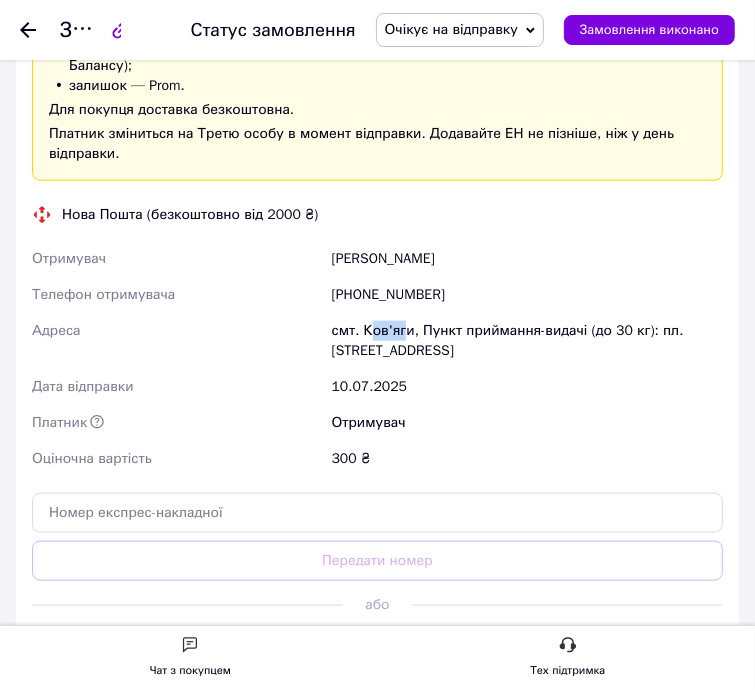 drag, startPoint x: 365, startPoint y: 357, endPoint x: 400, endPoint y: 355, distance: 35.057095 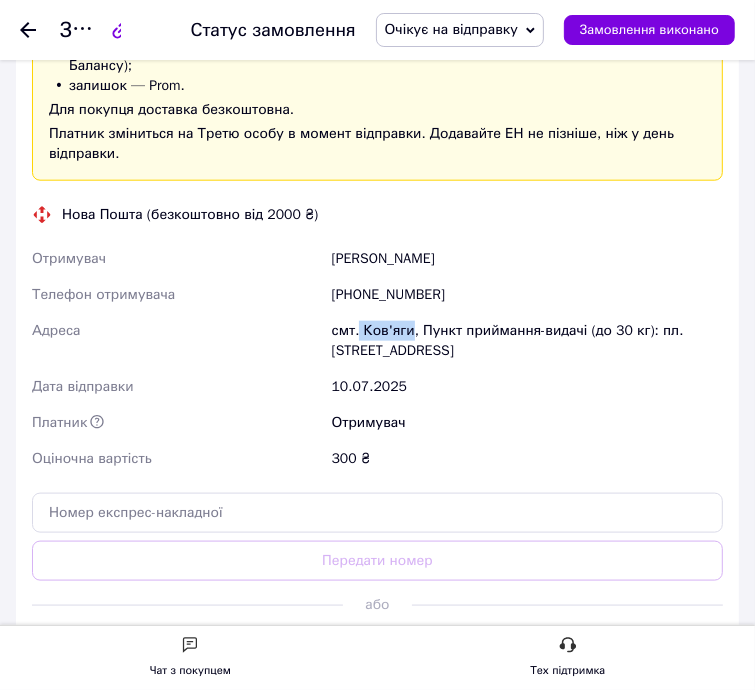 drag, startPoint x: 407, startPoint y: 355, endPoint x: 356, endPoint y: 359, distance: 51.156624 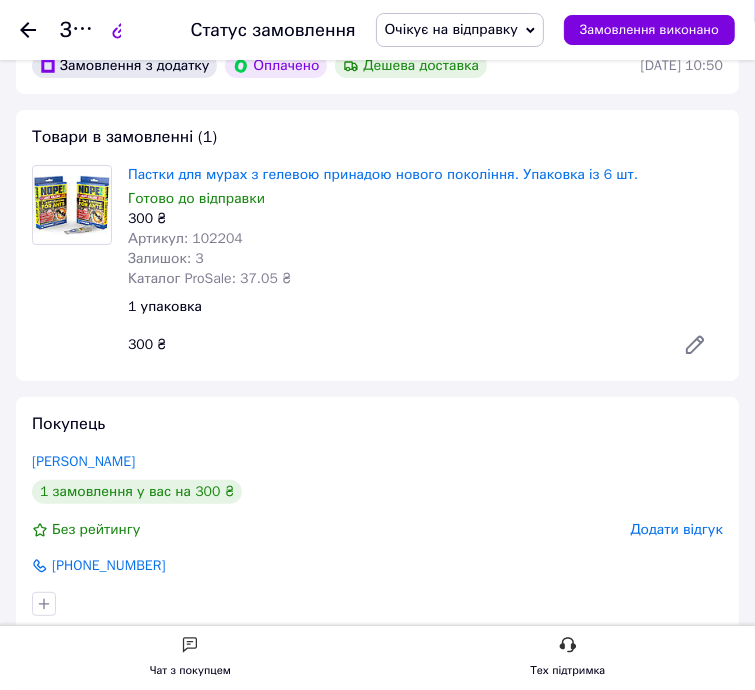 scroll, scrollTop: 0, scrollLeft: 0, axis: both 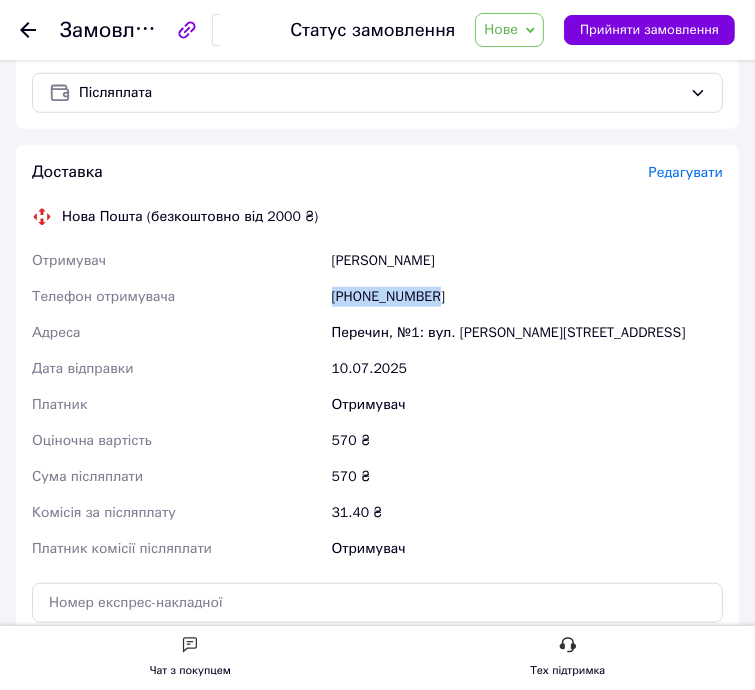 drag, startPoint x: 485, startPoint y: 280, endPoint x: 328, endPoint y: 278, distance: 157.01274 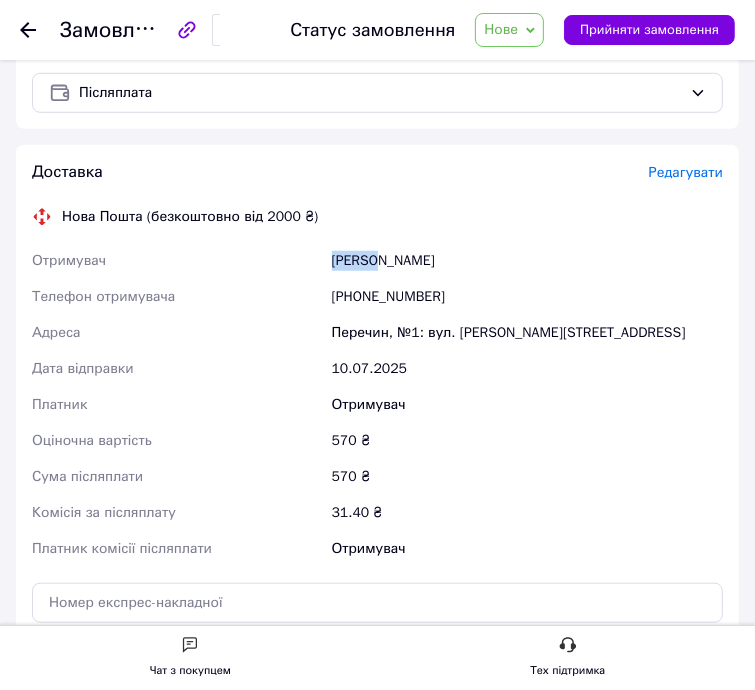 drag, startPoint x: 316, startPoint y: 246, endPoint x: 378, endPoint y: 241, distance: 62.201286 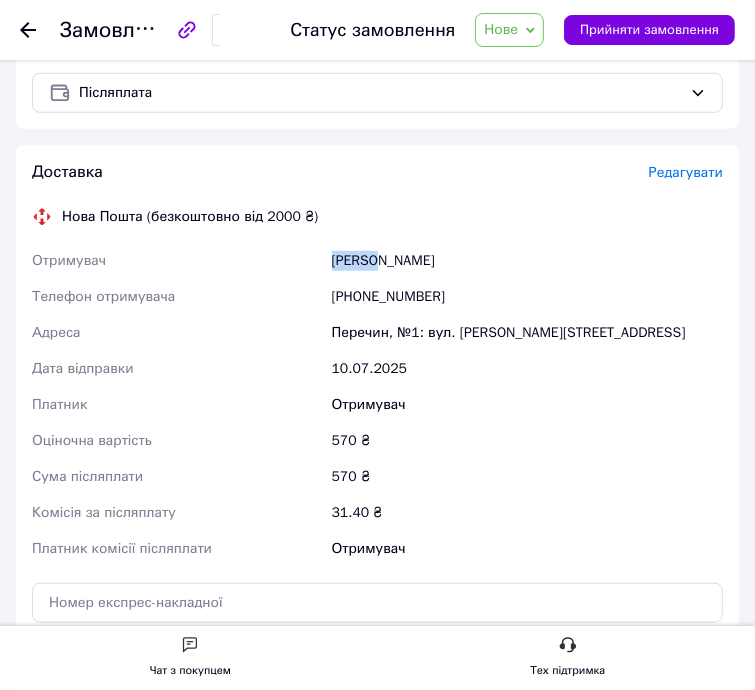 drag, startPoint x: 489, startPoint y: 241, endPoint x: 380, endPoint y: 250, distance: 109.370926 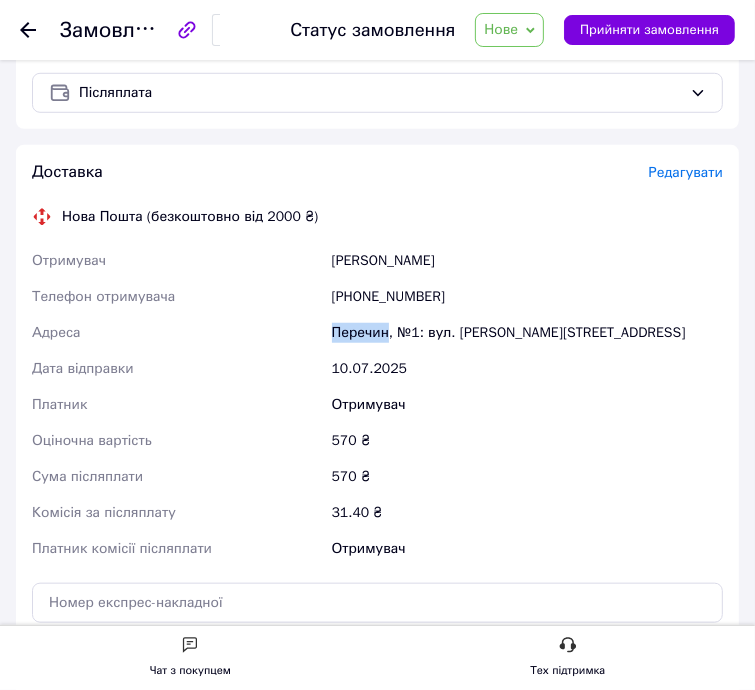 drag, startPoint x: 318, startPoint y: 318, endPoint x: 386, endPoint y: 313, distance: 68.18358 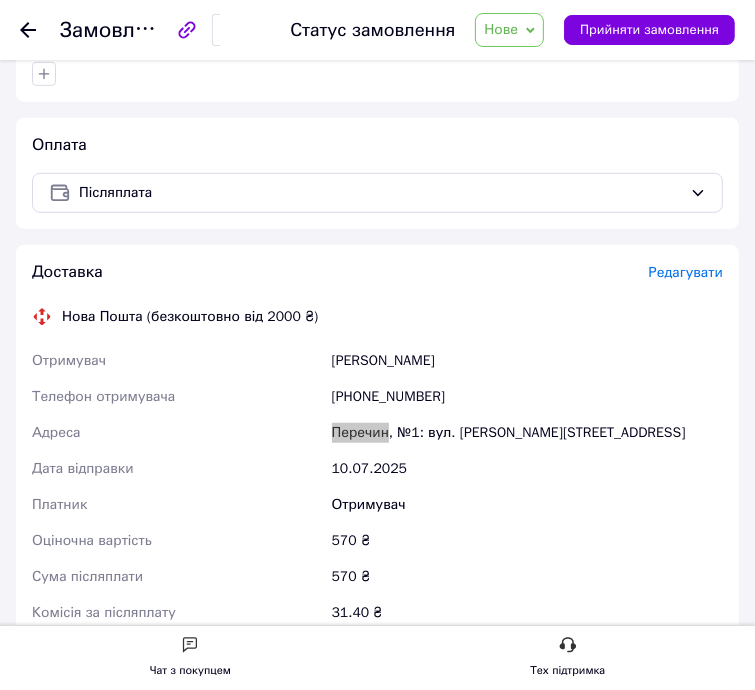 scroll, scrollTop: 900, scrollLeft: 0, axis: vertical 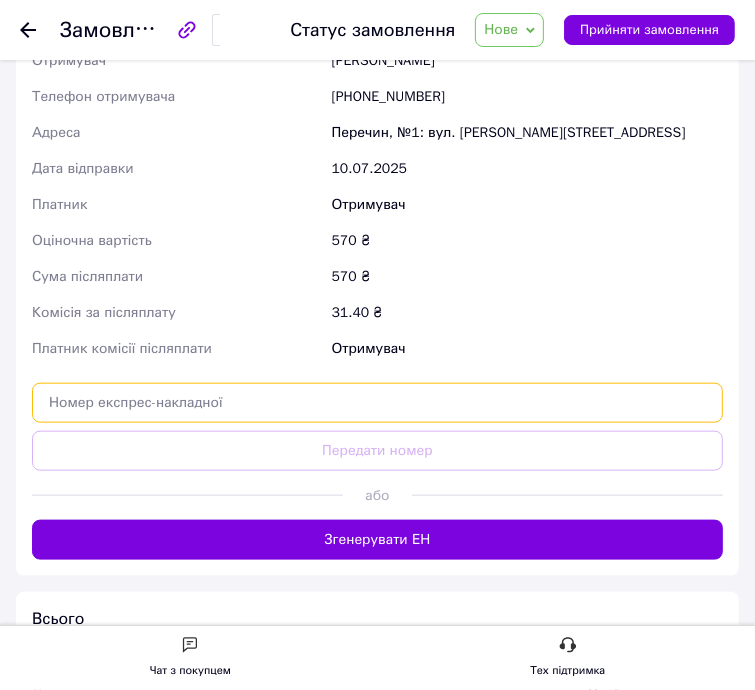paste on "20451203191938" 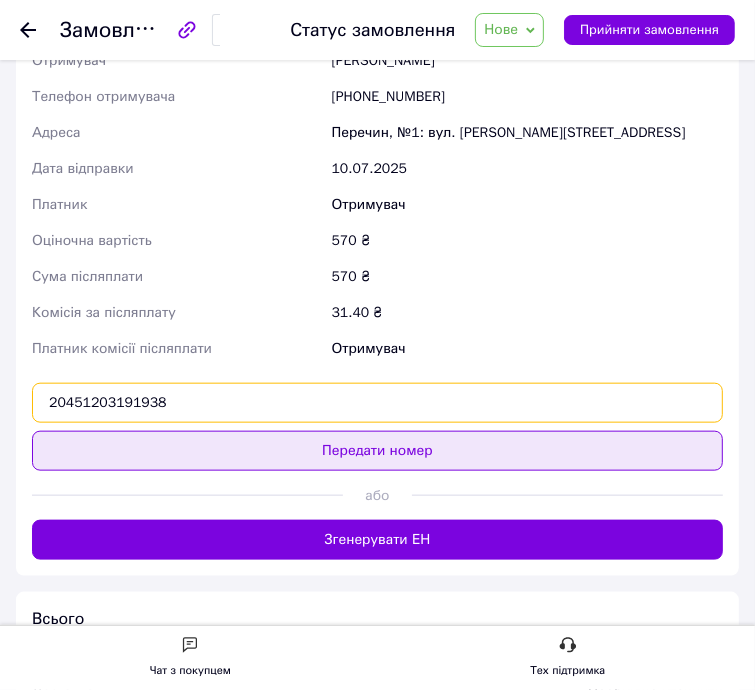 type on "20451203191938" 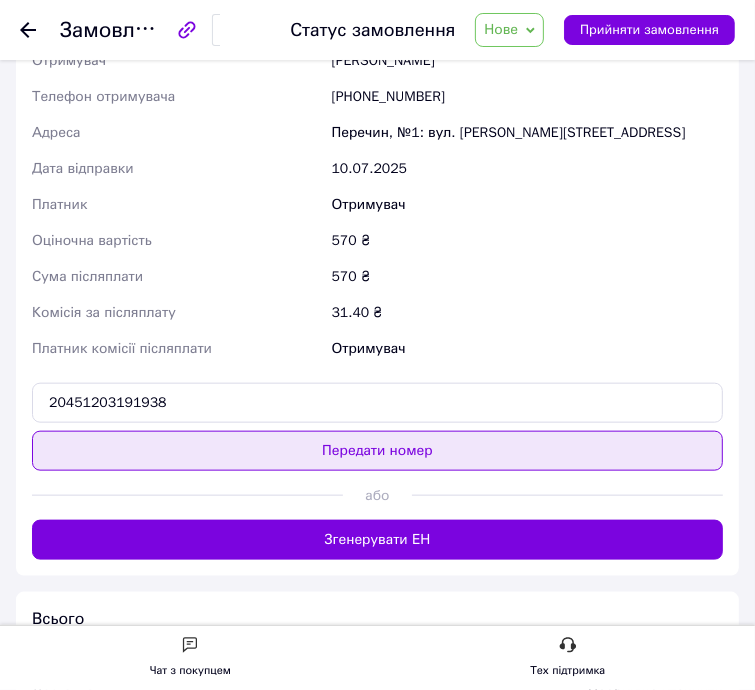 click on "Передати номер" at bounding box center [377, 451] 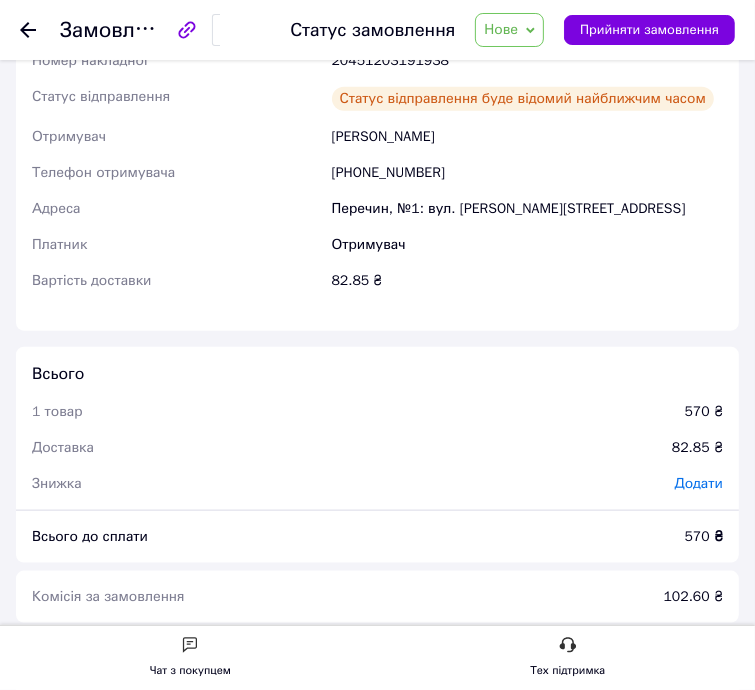 click on "Нове" at bounding box center [501, 29] 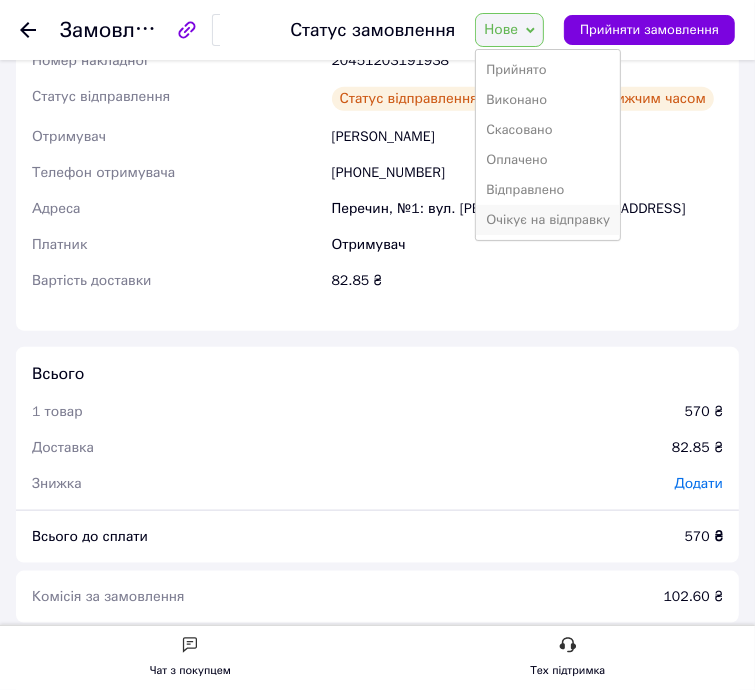 click on "Очікує на відправку" at bounding box center (548, 220) 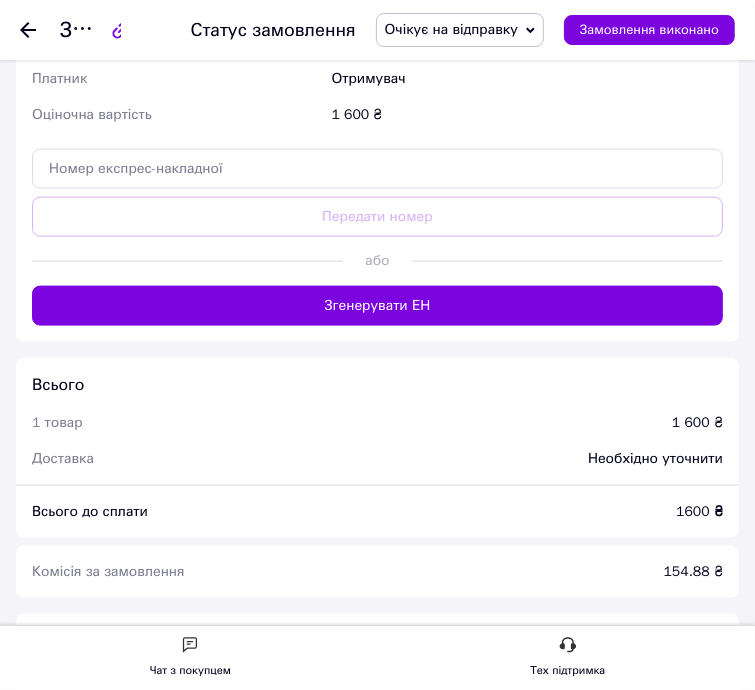 scroll, scrollTop: 888, scrollLeft: 0, axis: vertical 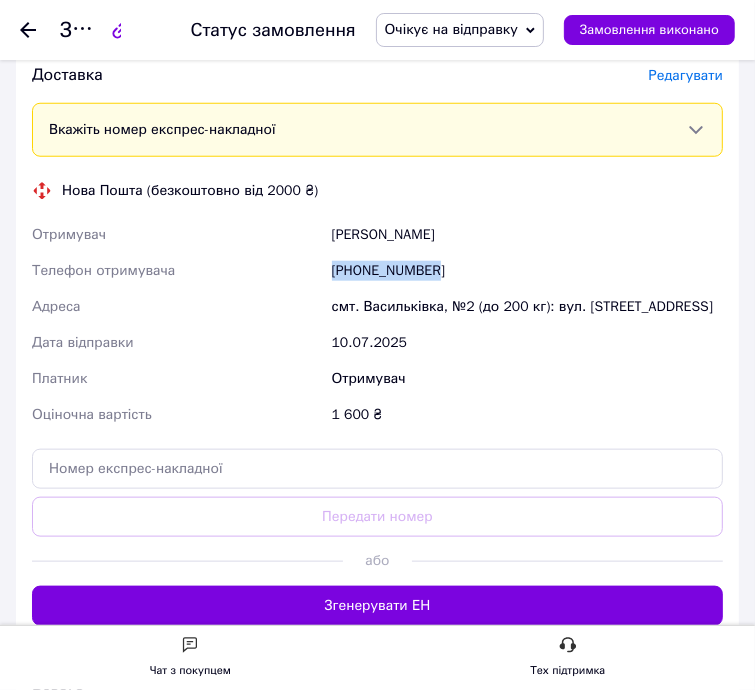 drag, startPoint x: 480, startPoint y: 301, endPoint x: 326, endPoint y: 294, distance: 154.15901 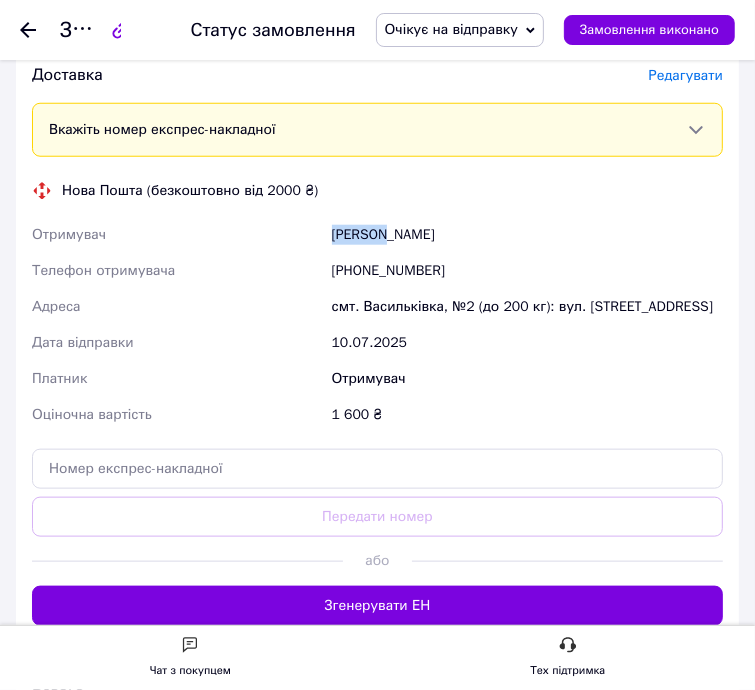 drag, startPoint x: 324, startPoint y: 257, endPoint x: 388, endPoint y: 261, distance: 64.12488 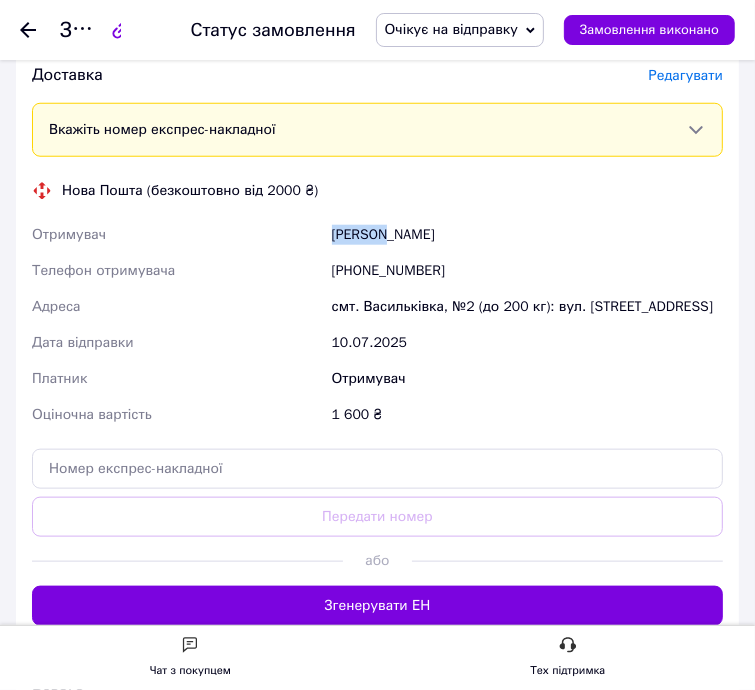 drag, startPoint x: 472, startPoint y: 256, endPoint x: 391, endPoint y: 265, distance: 81.49847 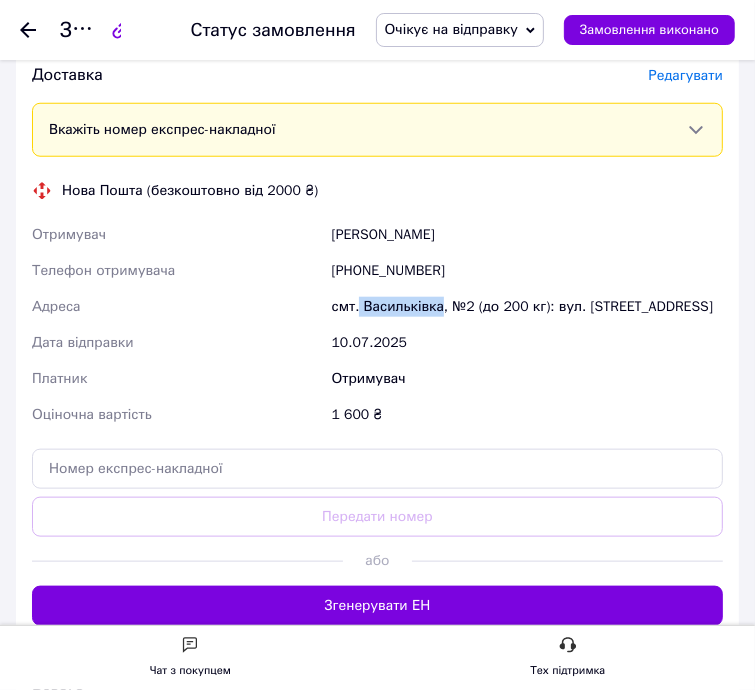 drag, startPoint x: 356, startPoint y: 331, endPoint x: 434, endPoint y: 335, distance: 78.10249 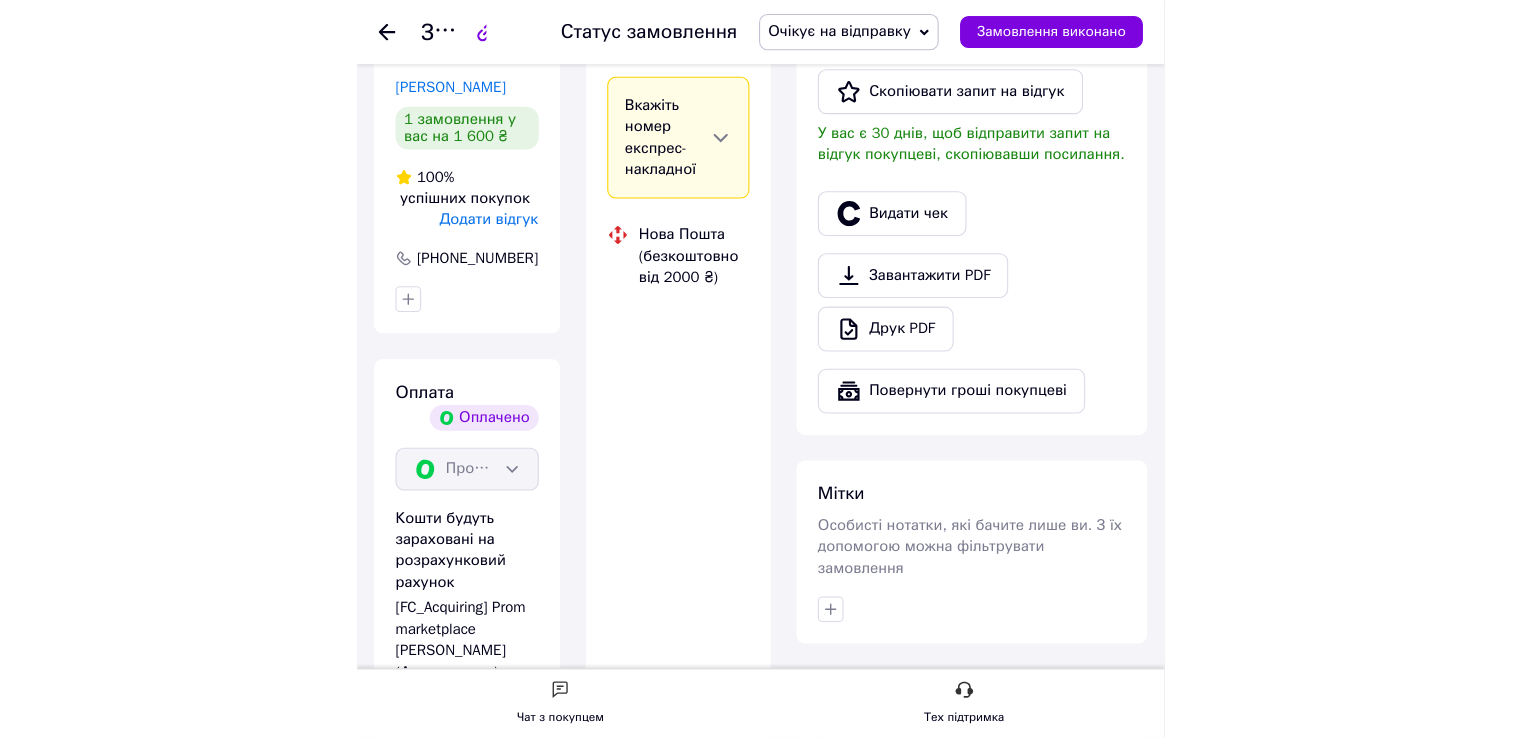 scroll, scrollTop: 788, scrollLeft: 0, axis: vertical 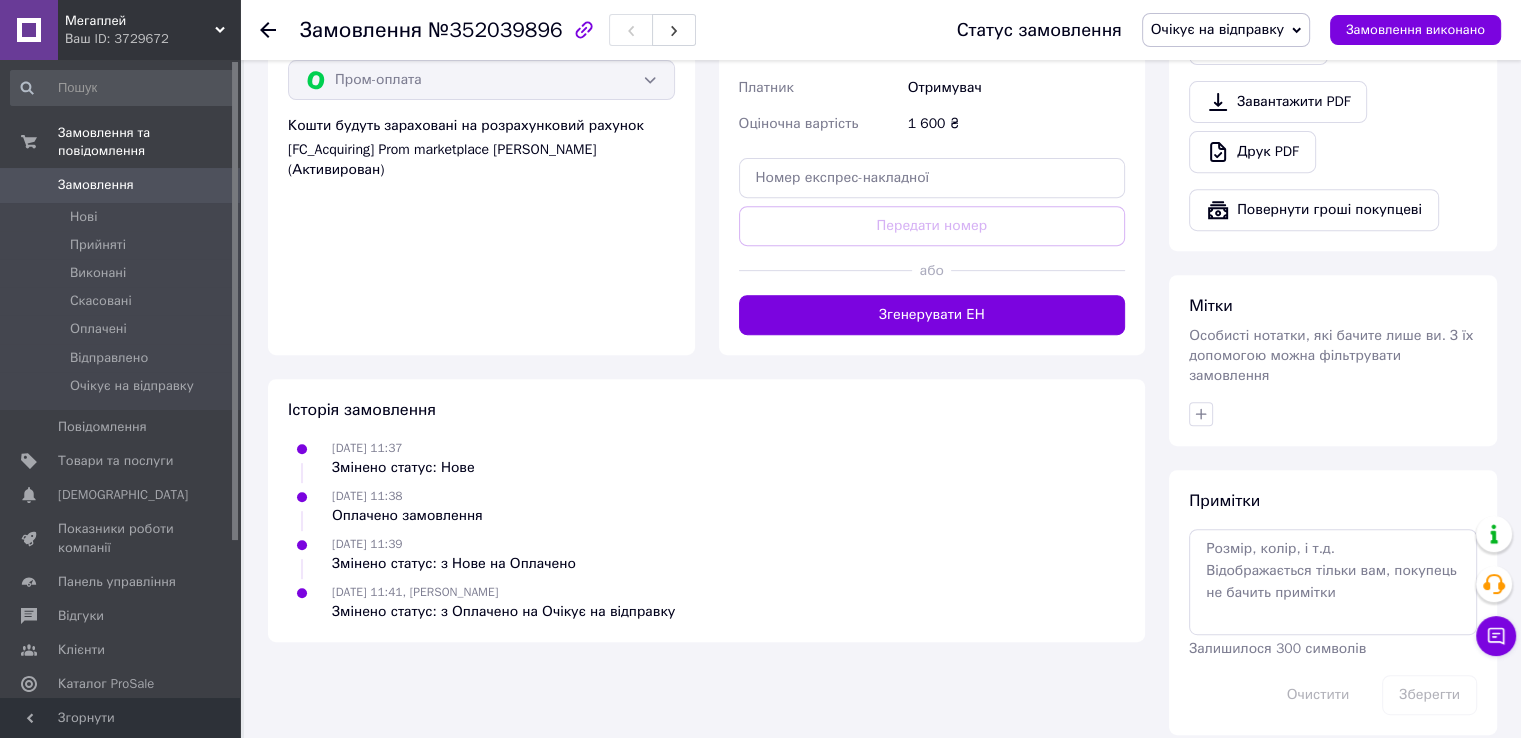 click on "0" at bounding box center [212, 185] 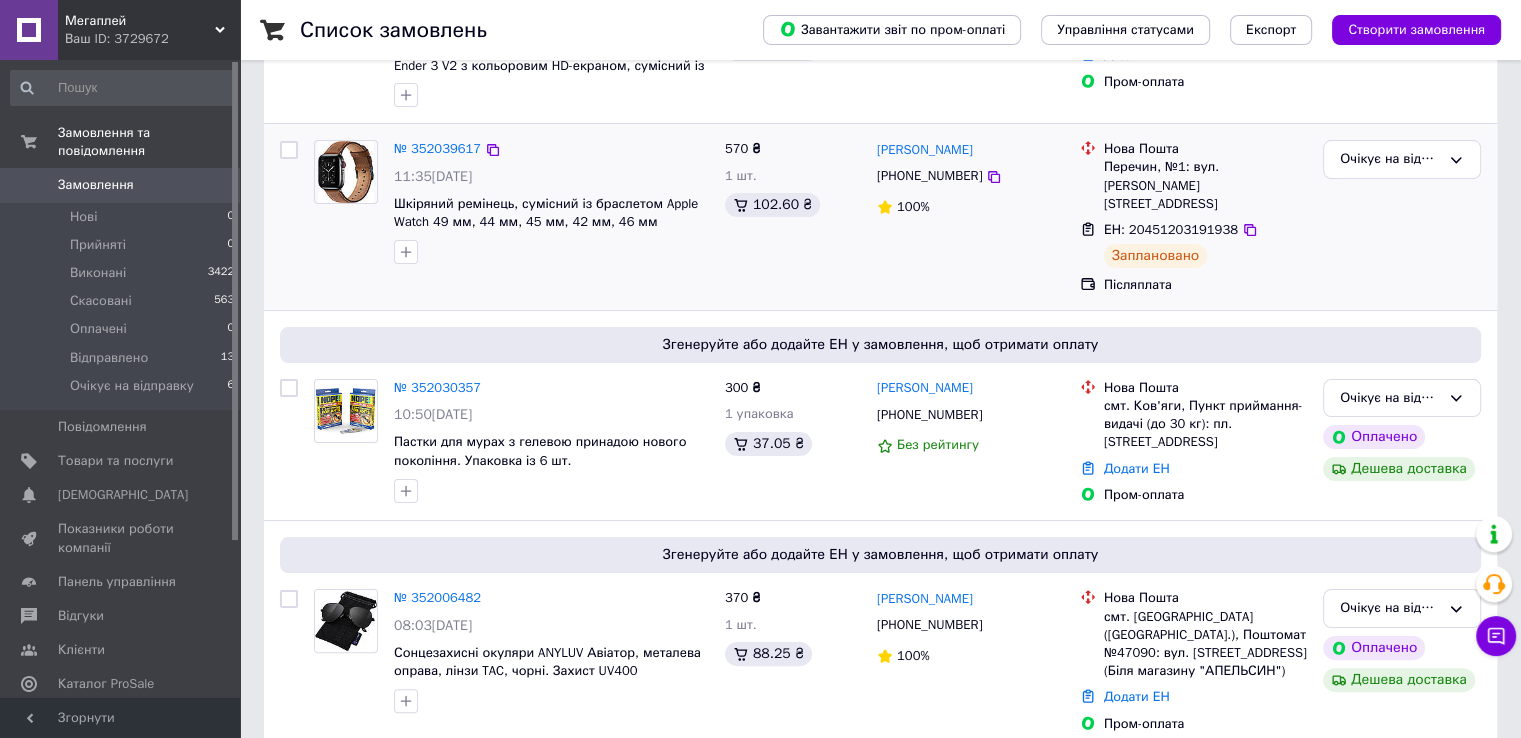 scroll, scrollTop: 0, scrollLeft: 0, axis: both 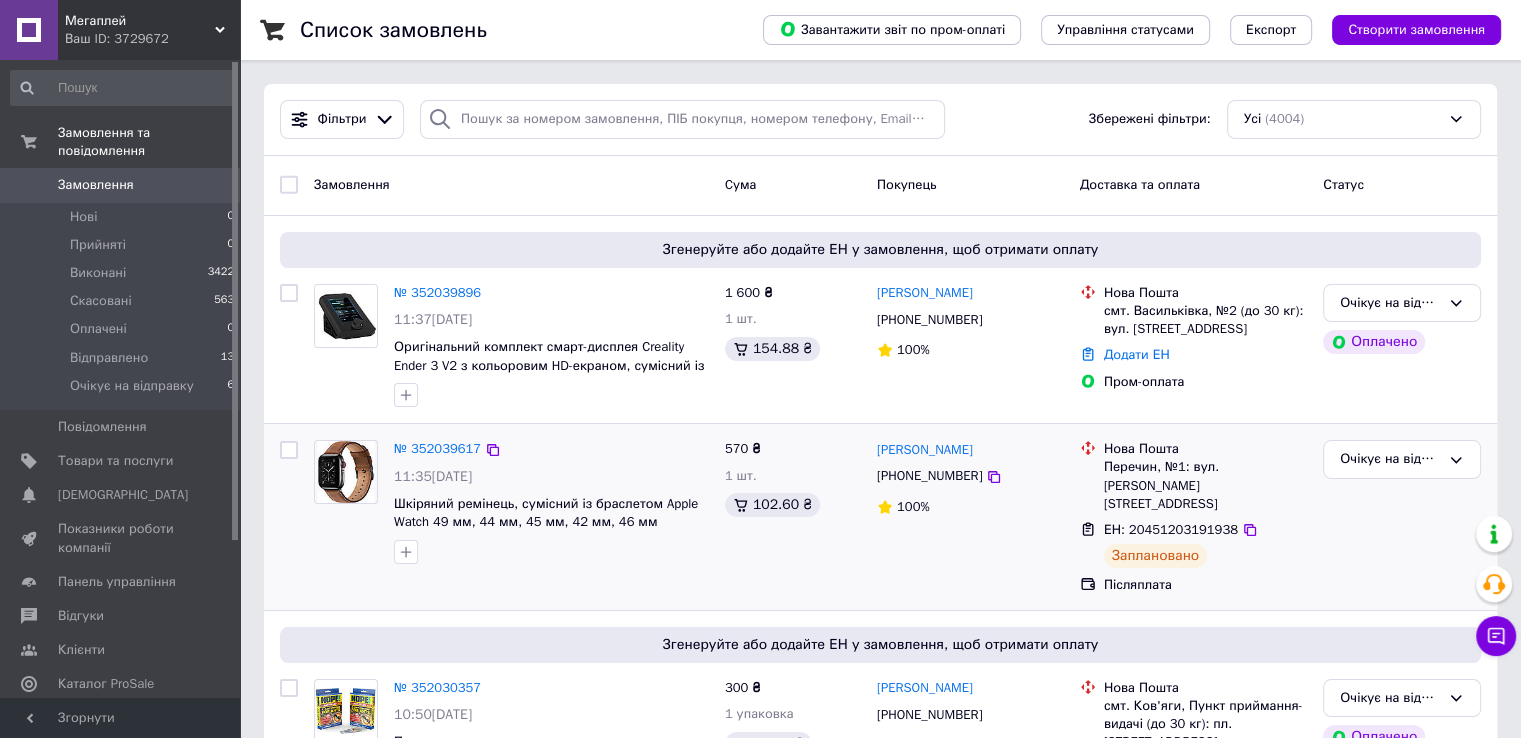 click on "№ 352039617" at bounding box center [551, 449] 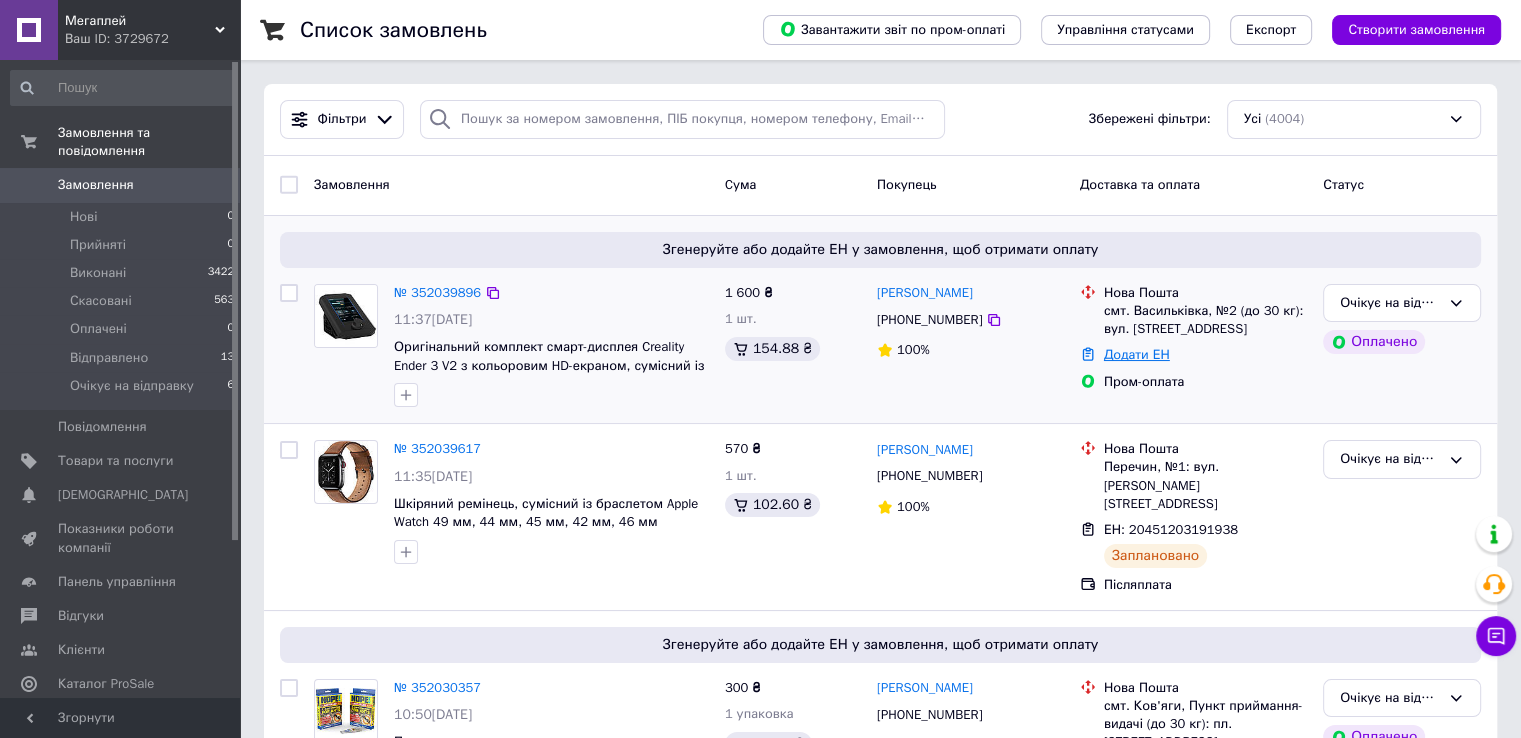 click on "Додати ЕН" at bounding box center [1137, 354] 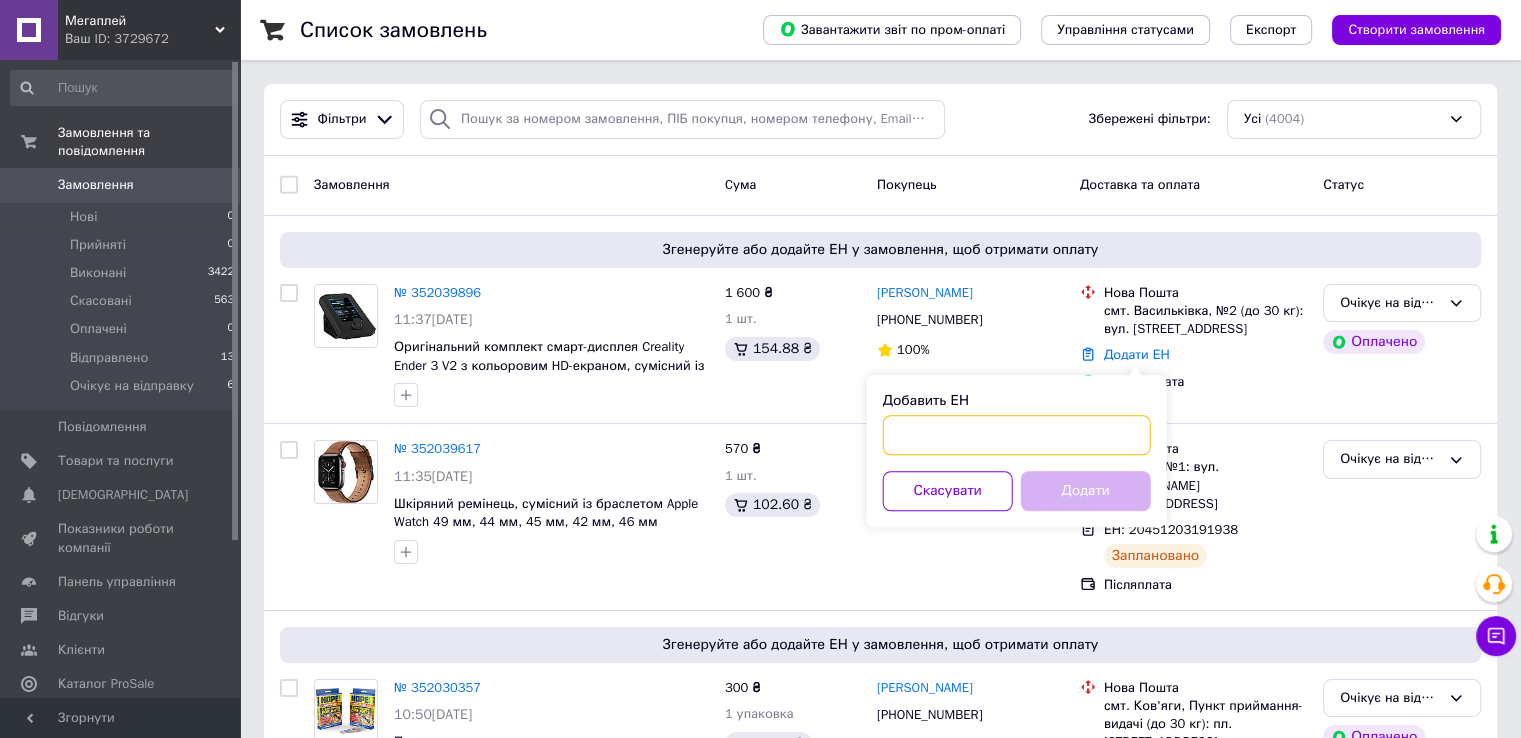 paste on "20451203201413" 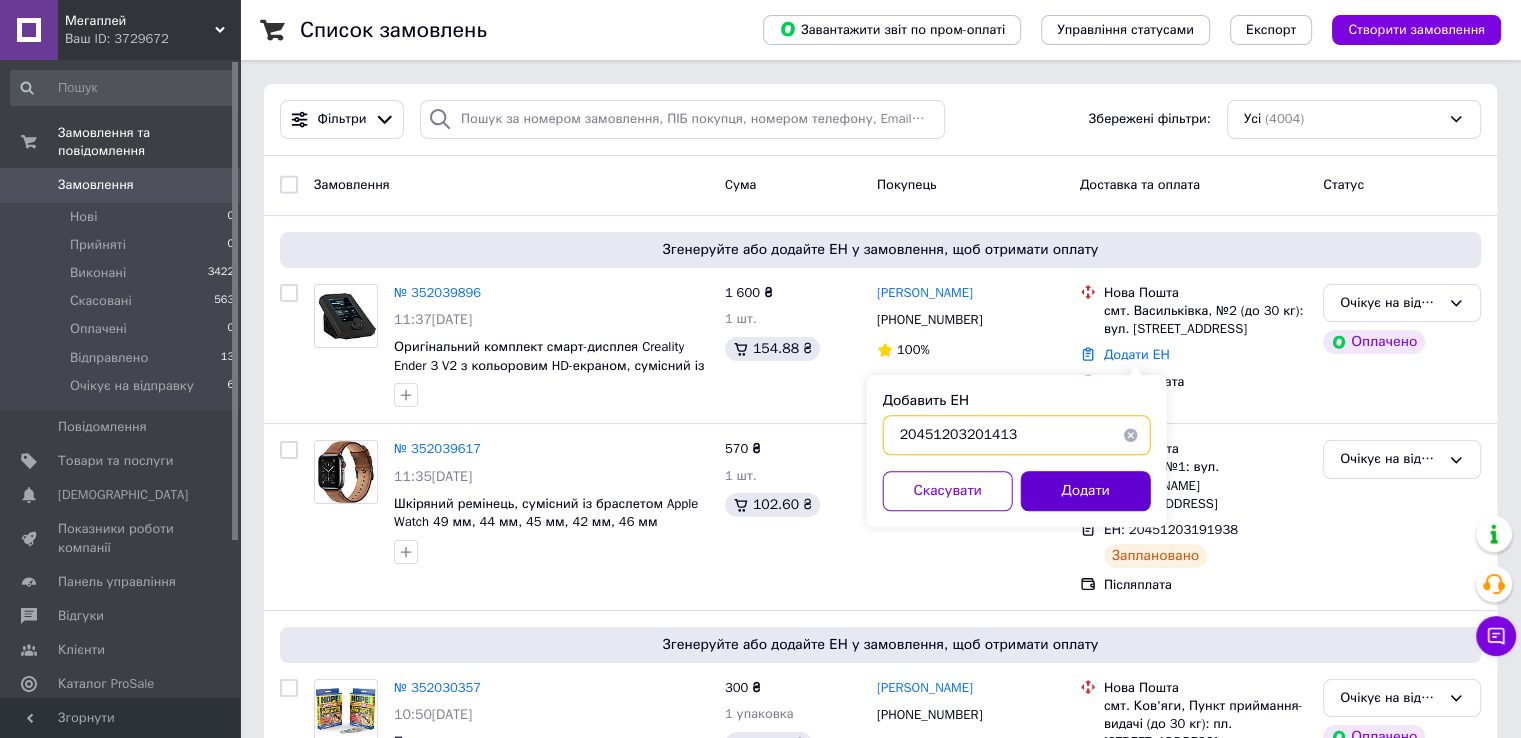 type on "20451203201413" 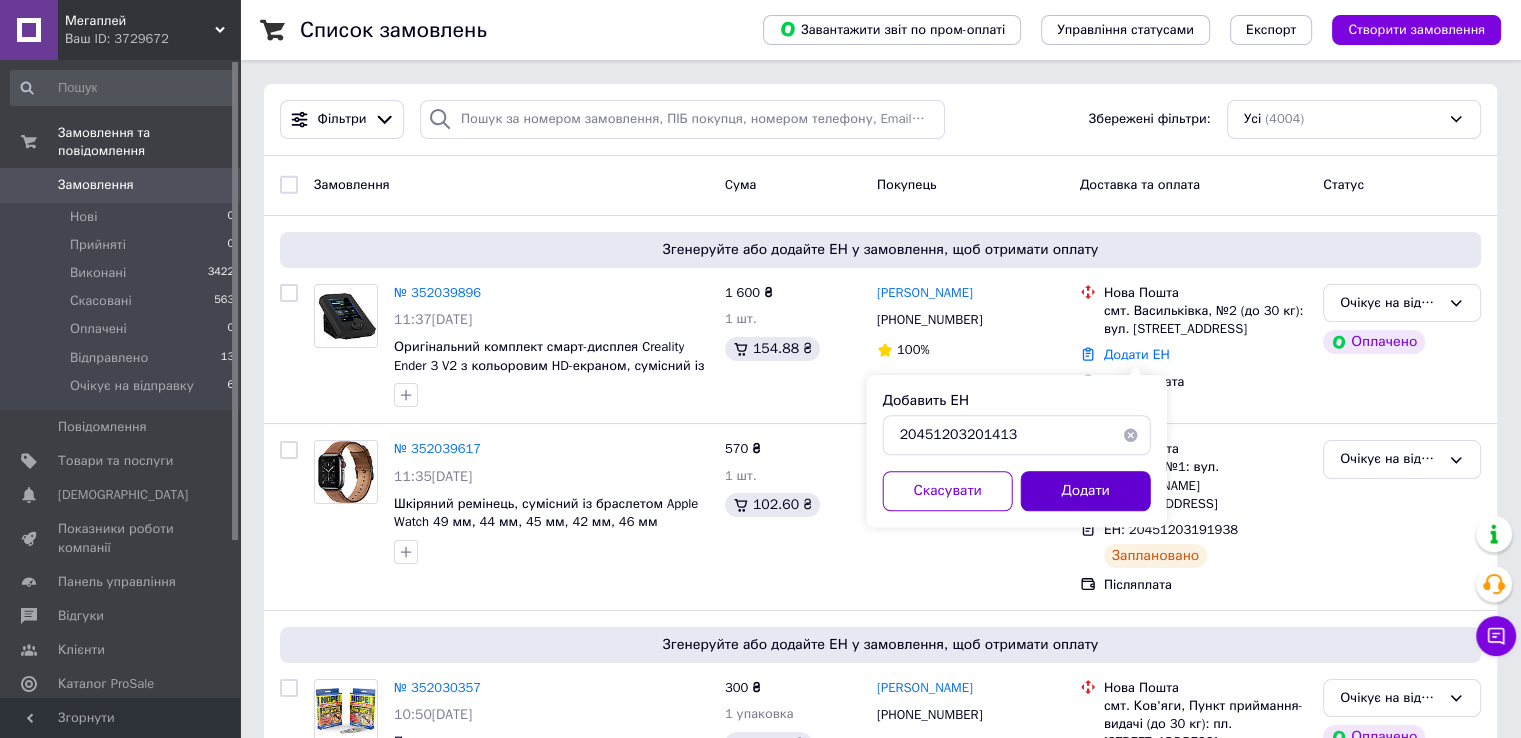 click on "Додати" at bounding box center (1086, 491) 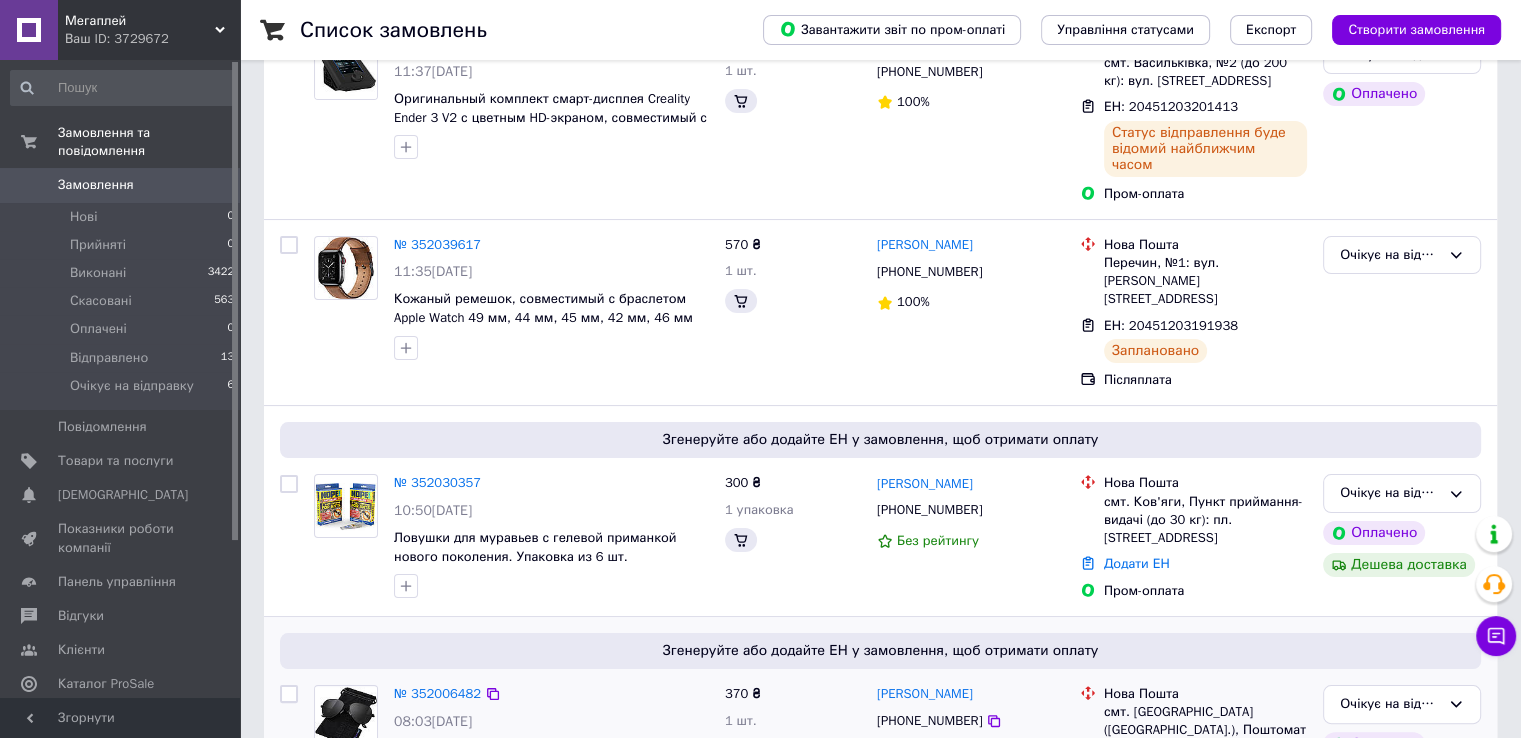 scroll, scrollTop: 300, scrollLeft: 0, axis: vertical 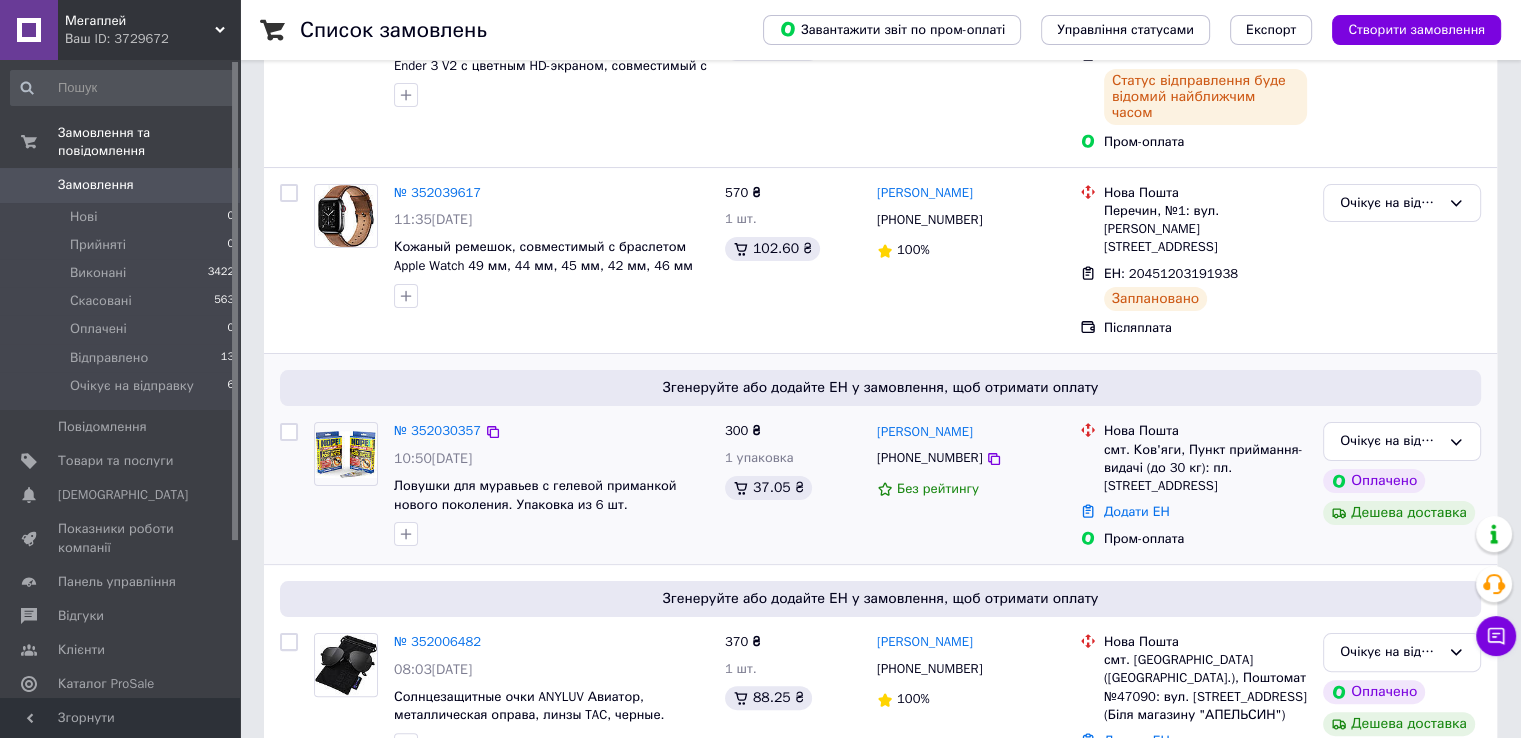 click at bounding box center [551, 534] 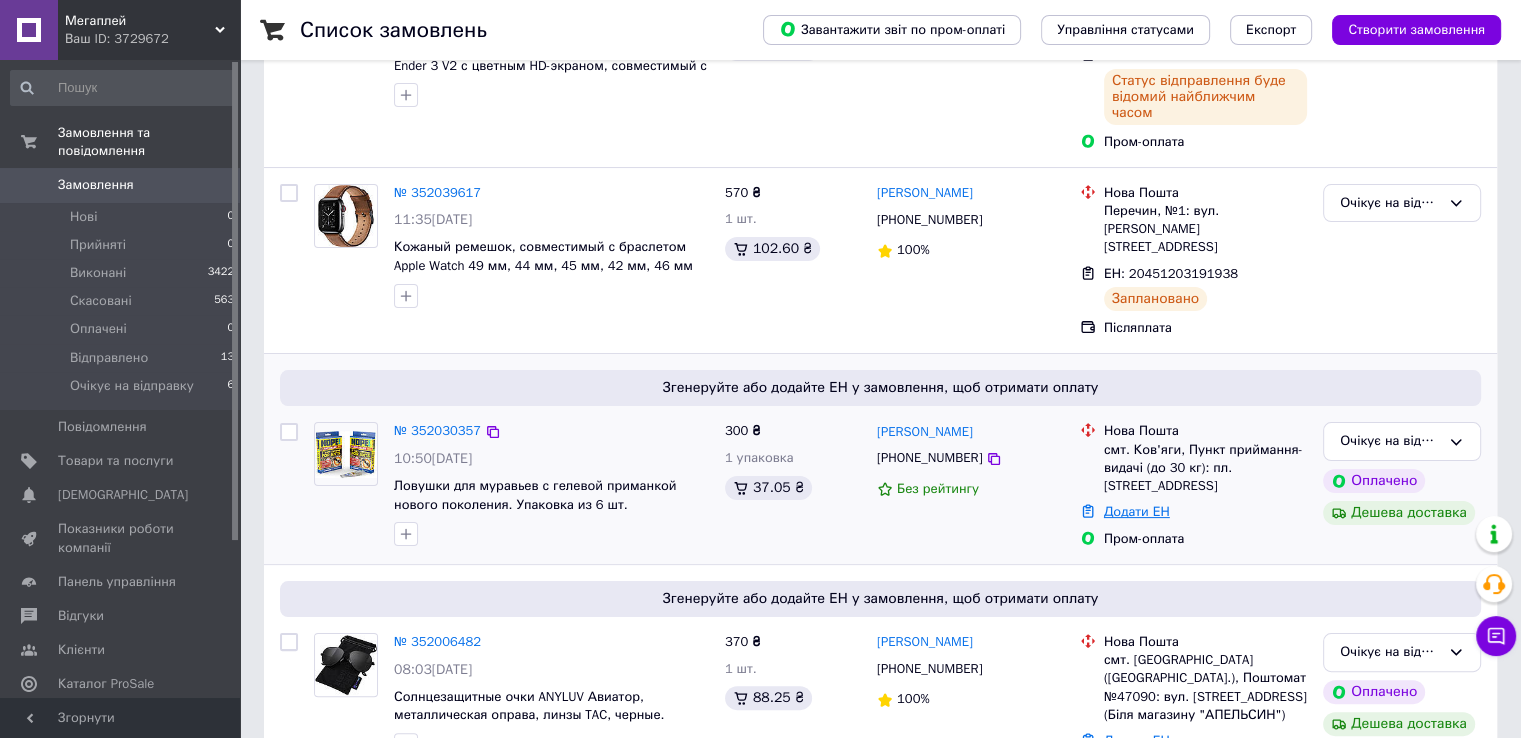 click on "Додати ЕН" at bounding box center (1137, 511) 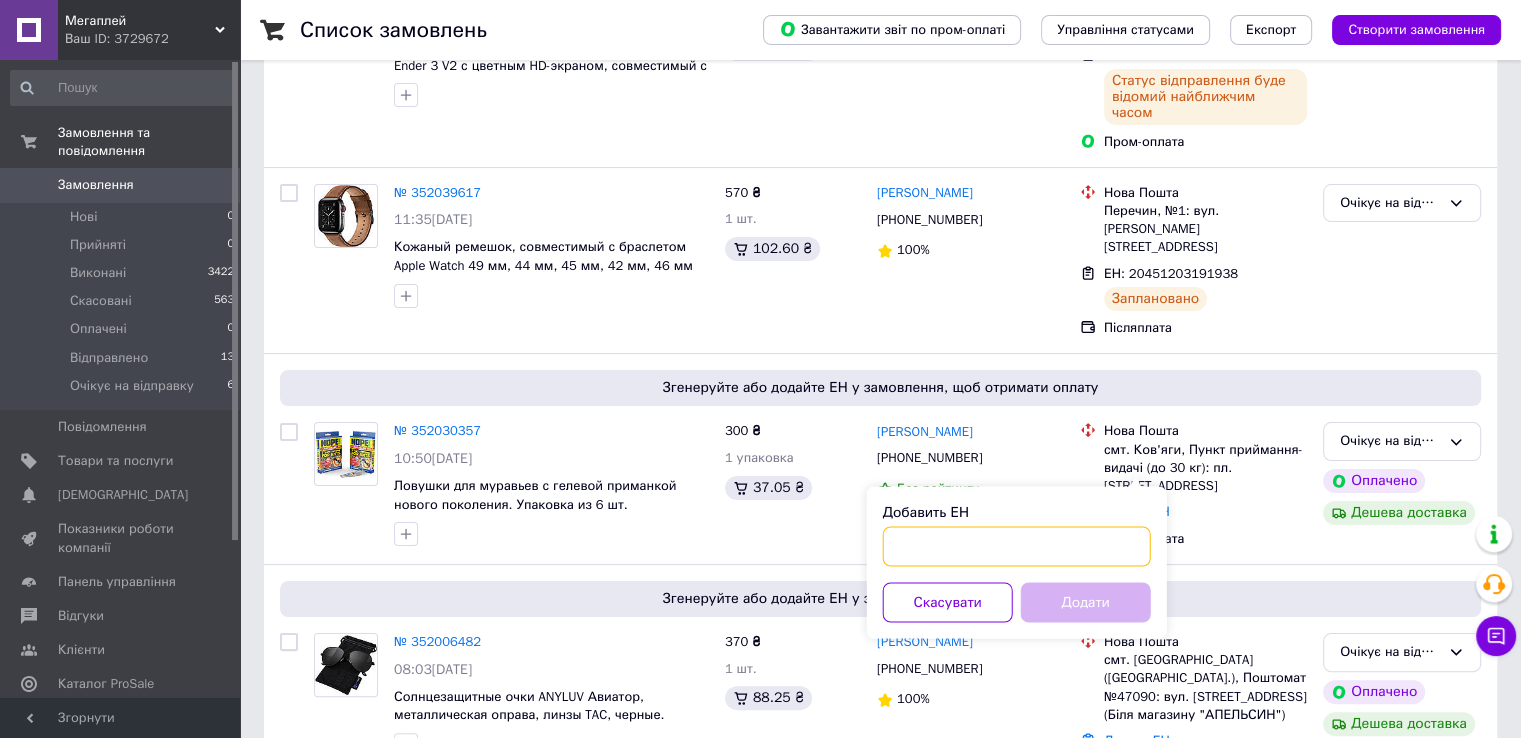 paste on "20451203183244" 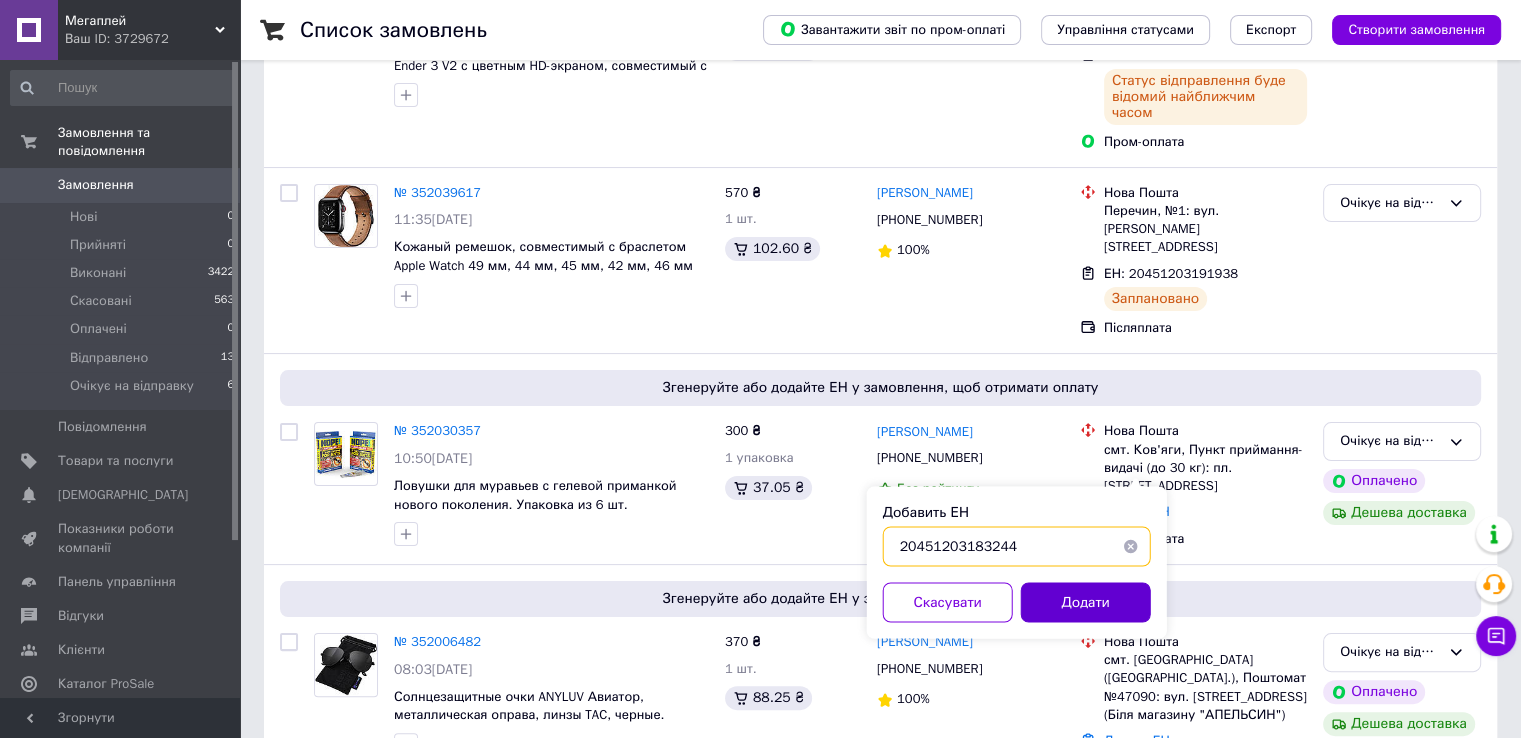 type on "20451203183244" 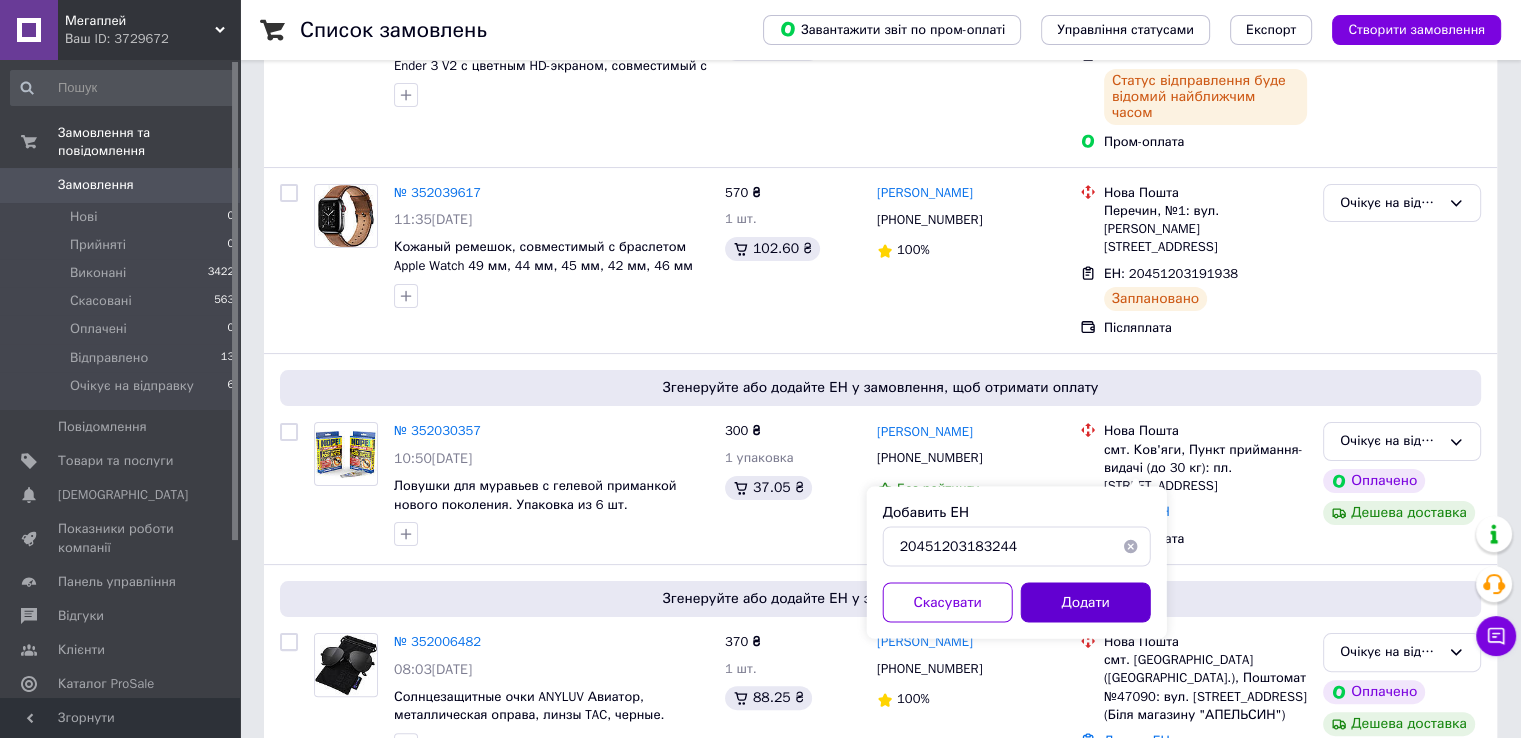 click on "Додати" at bounding box center [1086, 602] 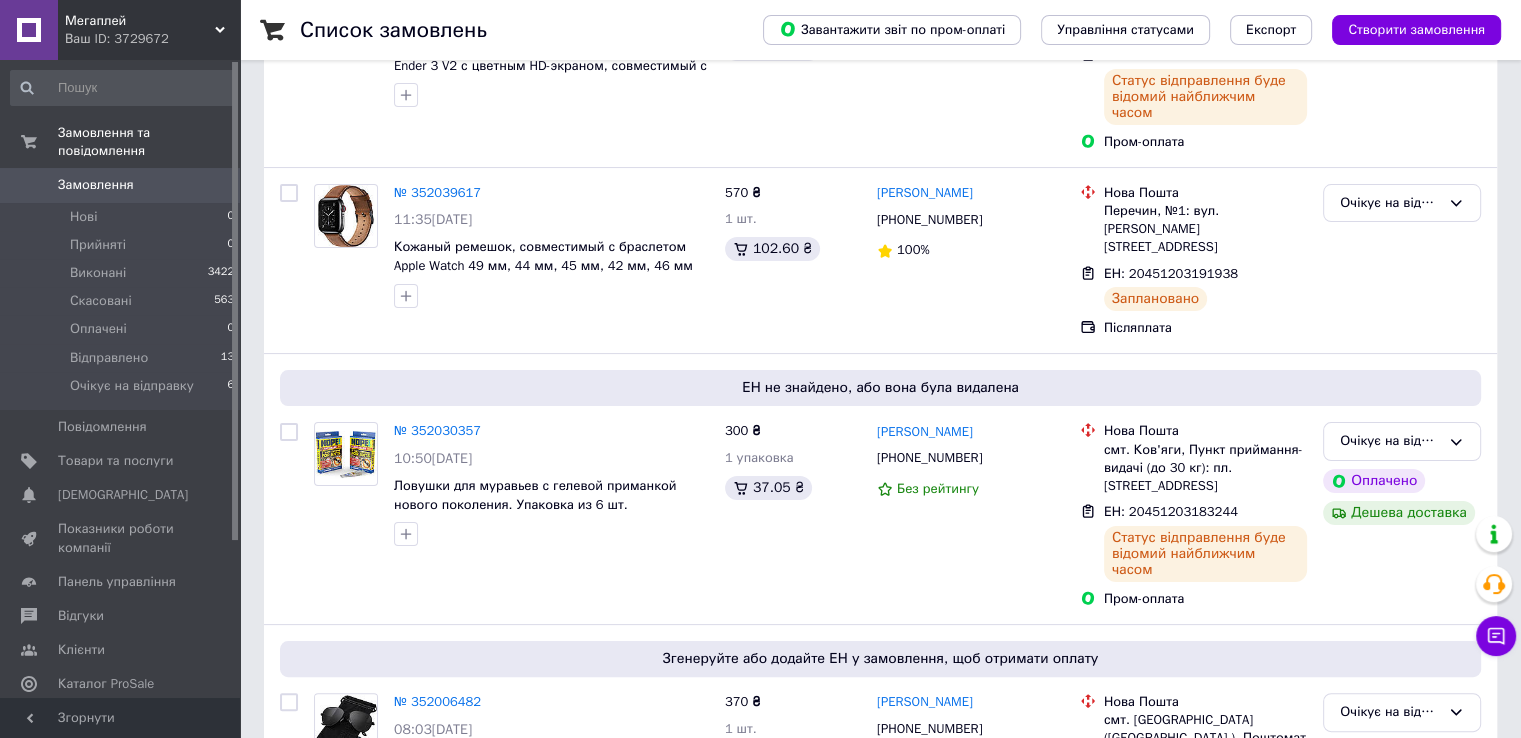 scroll, scrollTop: 400, scrollLeft: 0, axis: vertical 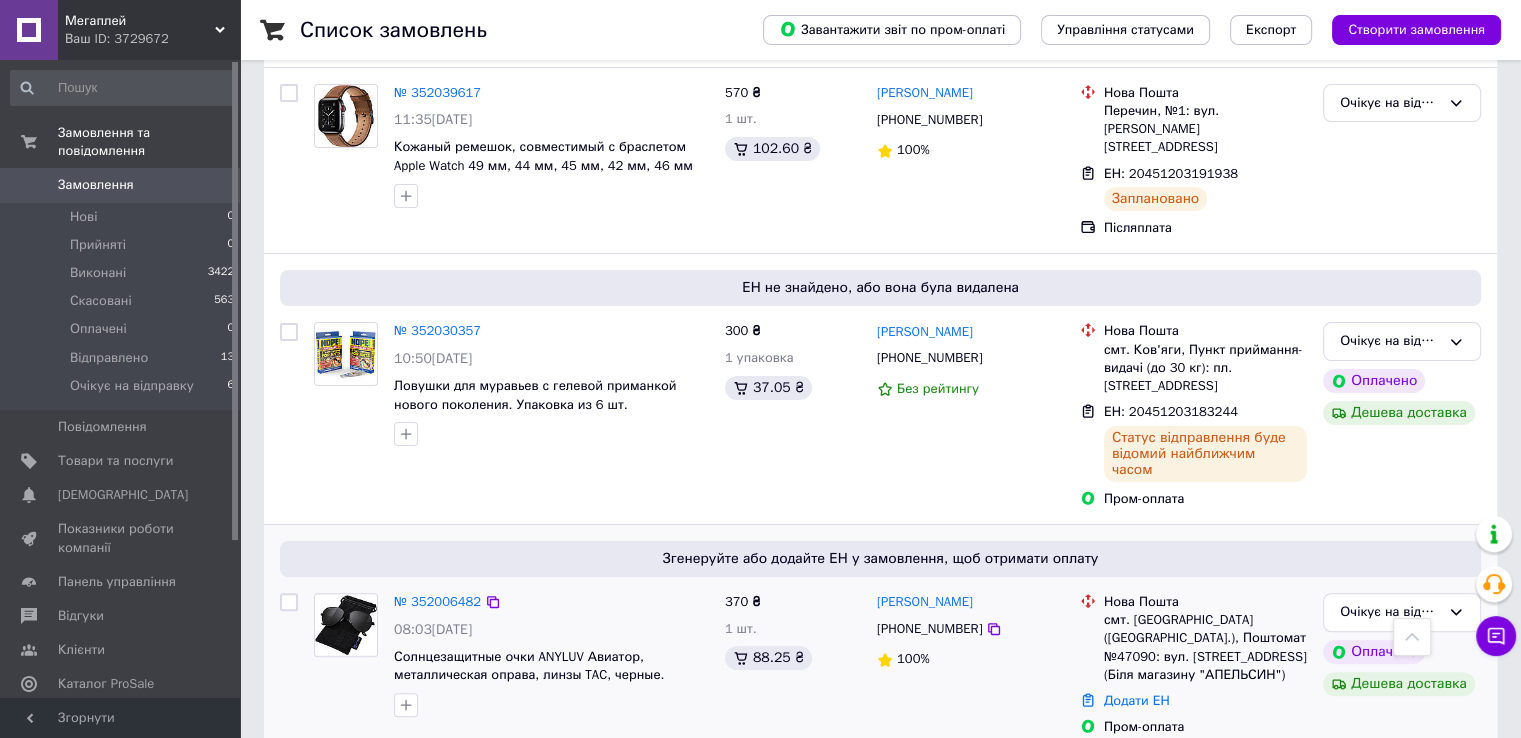 click on "№ 352006482" at bounding box center [551, 602] 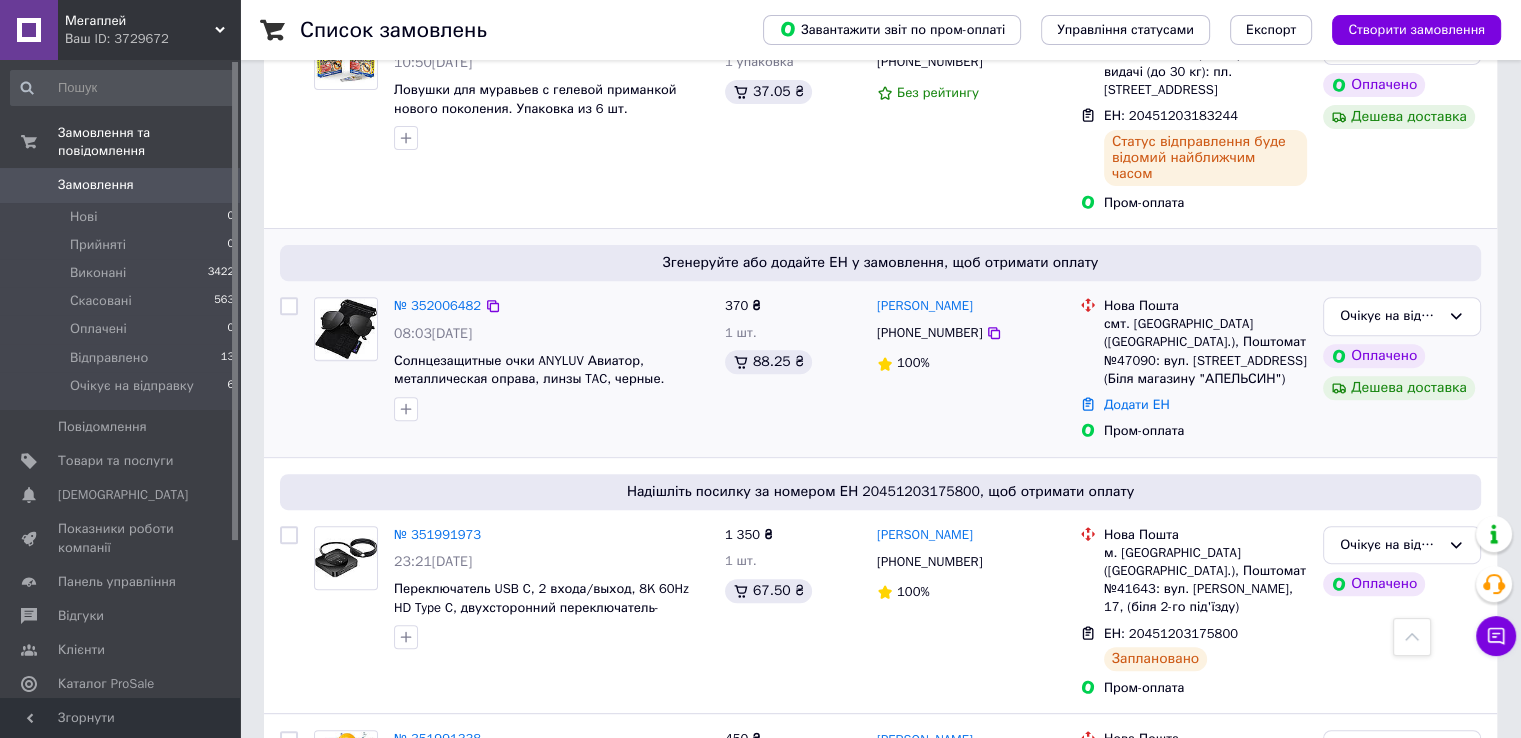 scroll, scrollTop: 700, scrollLeft: 0, axis: vertical 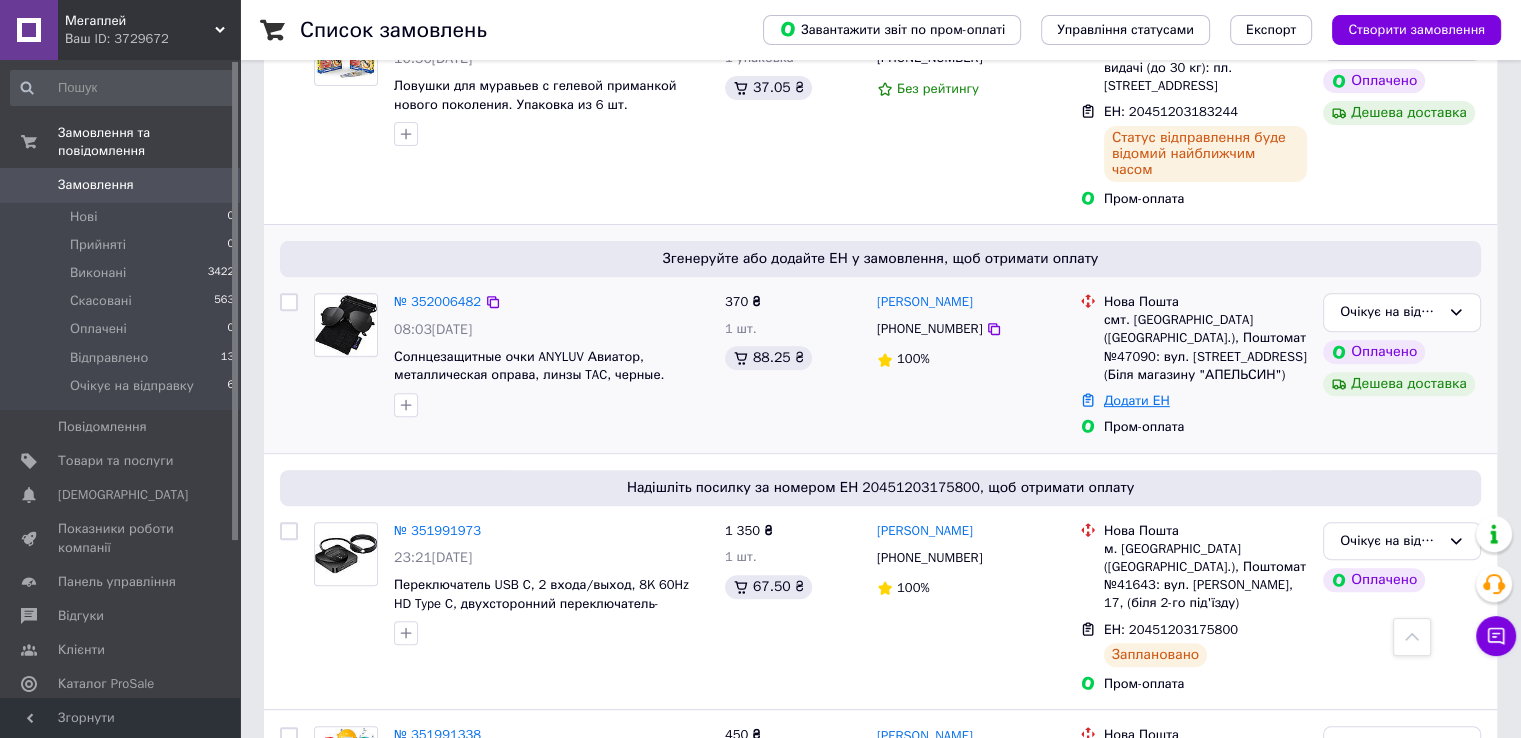 click on "Додати ЕН" at bounding box center (1137, 400) 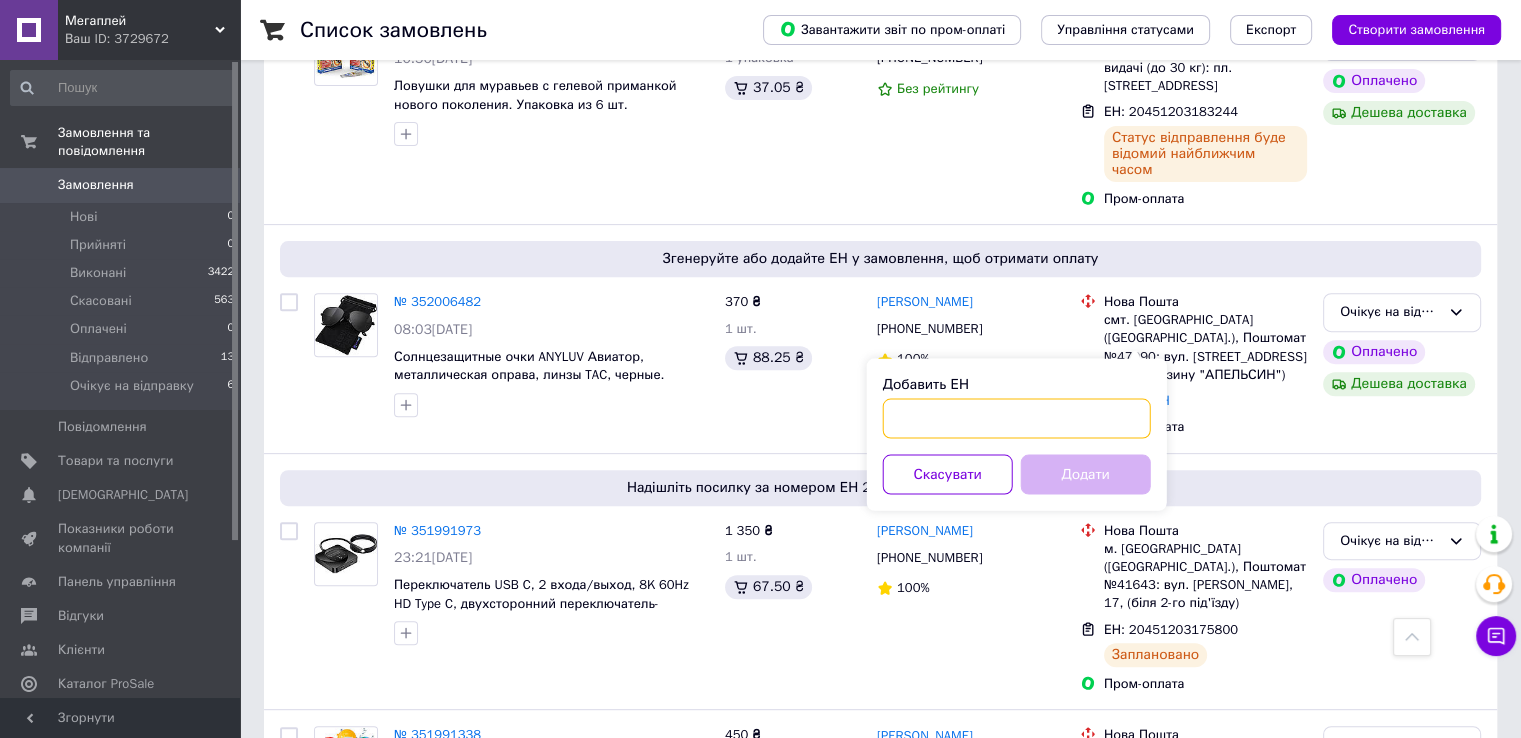 paste on "20451203181443" 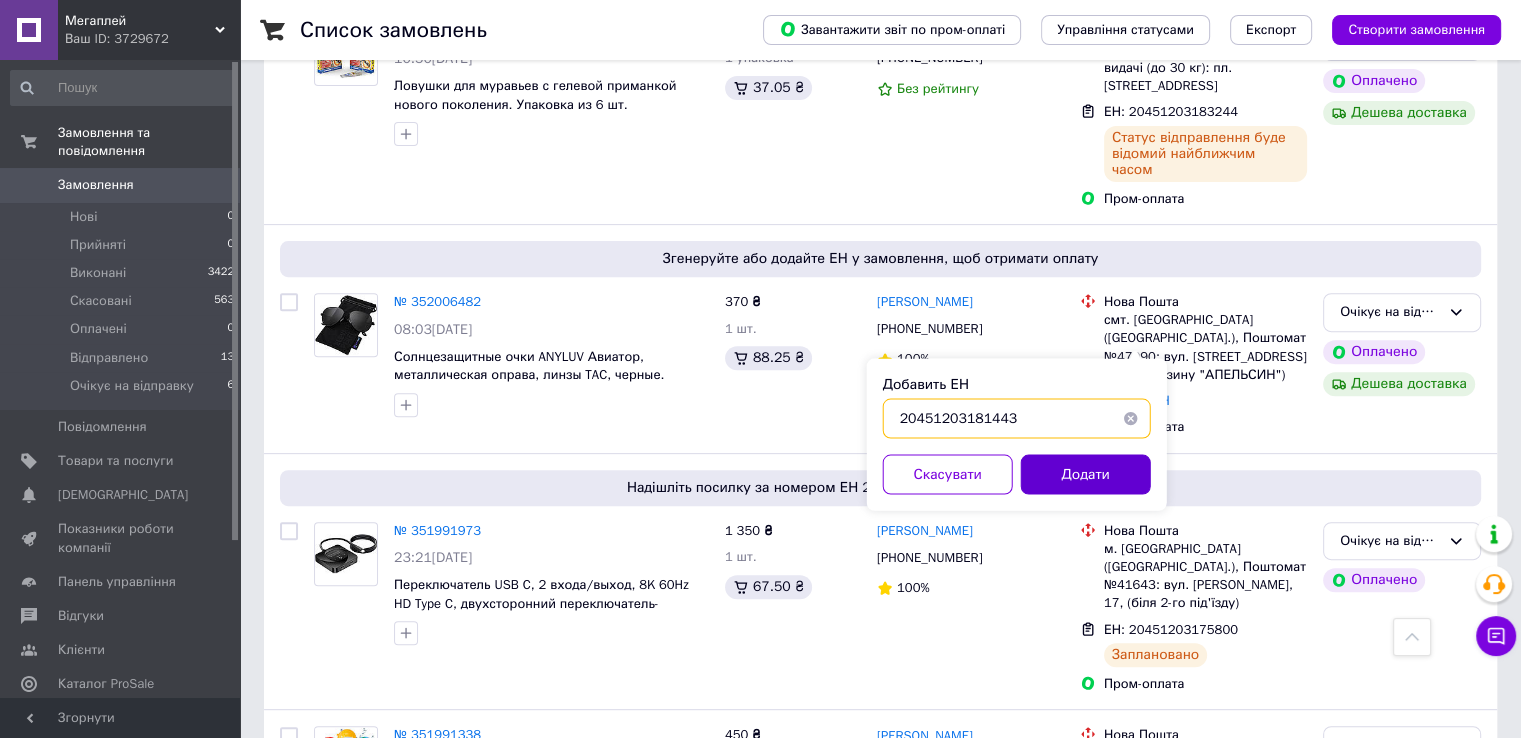 type on "20451203181443" 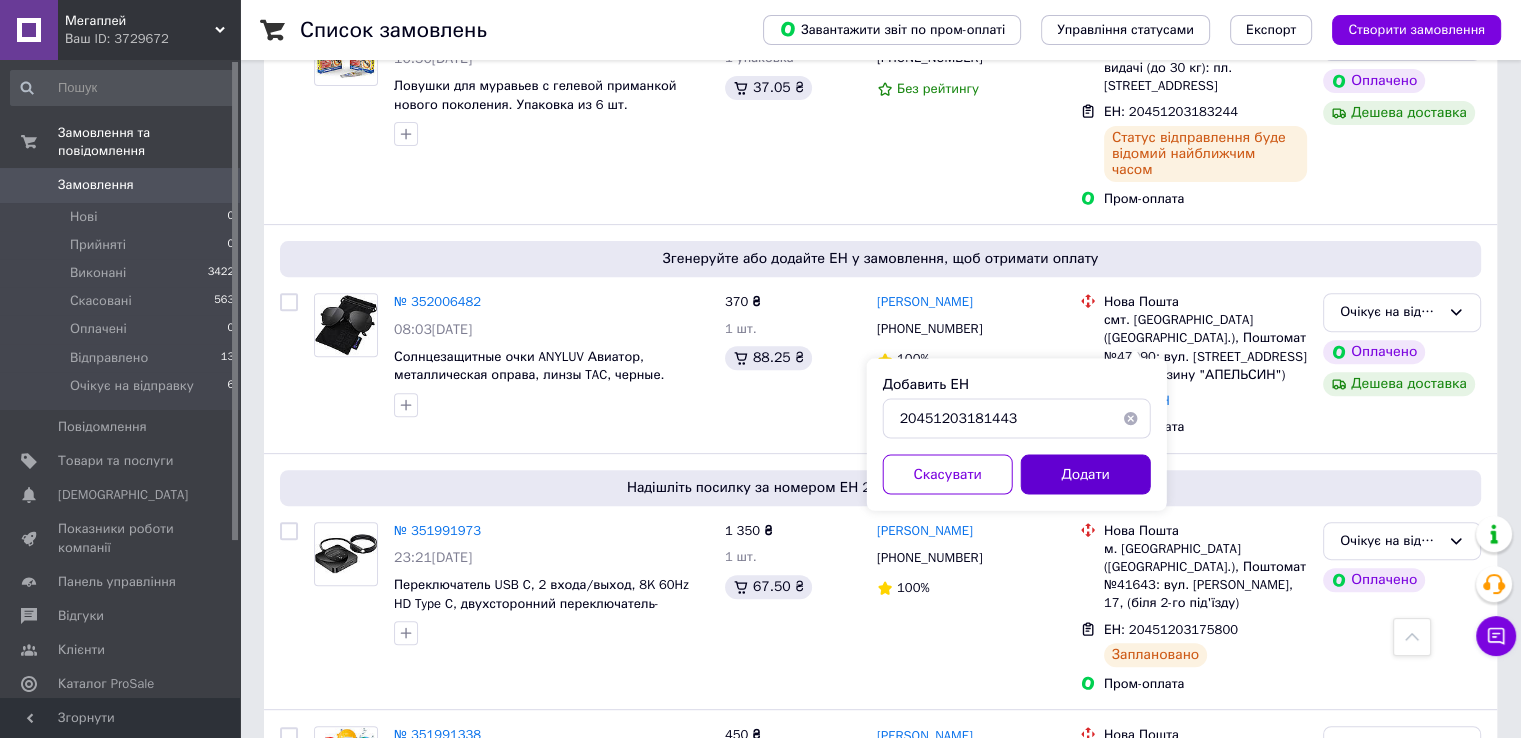 click on "Додати" at bounding box center [1086, 474] 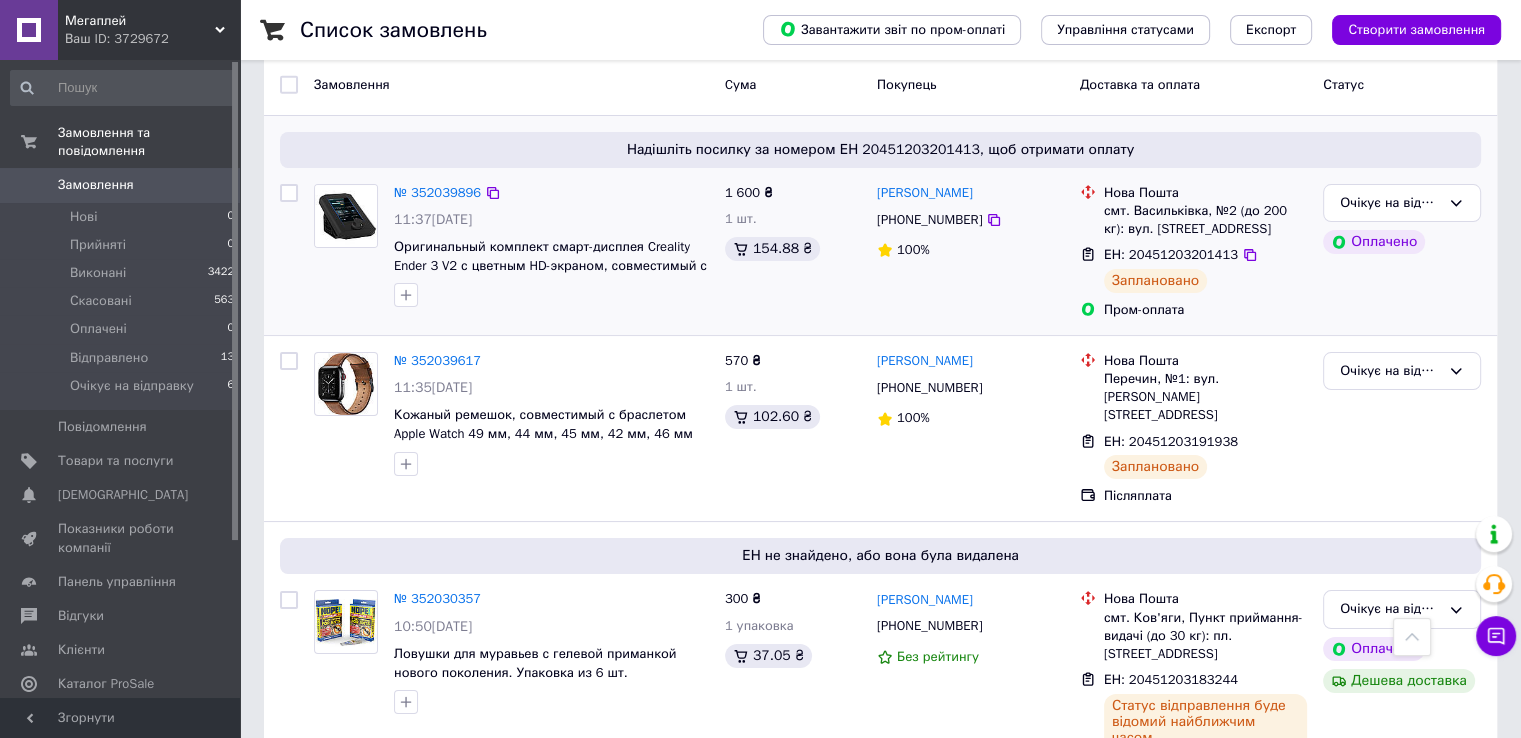 scroll, scrollTop: 0, scrollLeft: 0, axis: both 